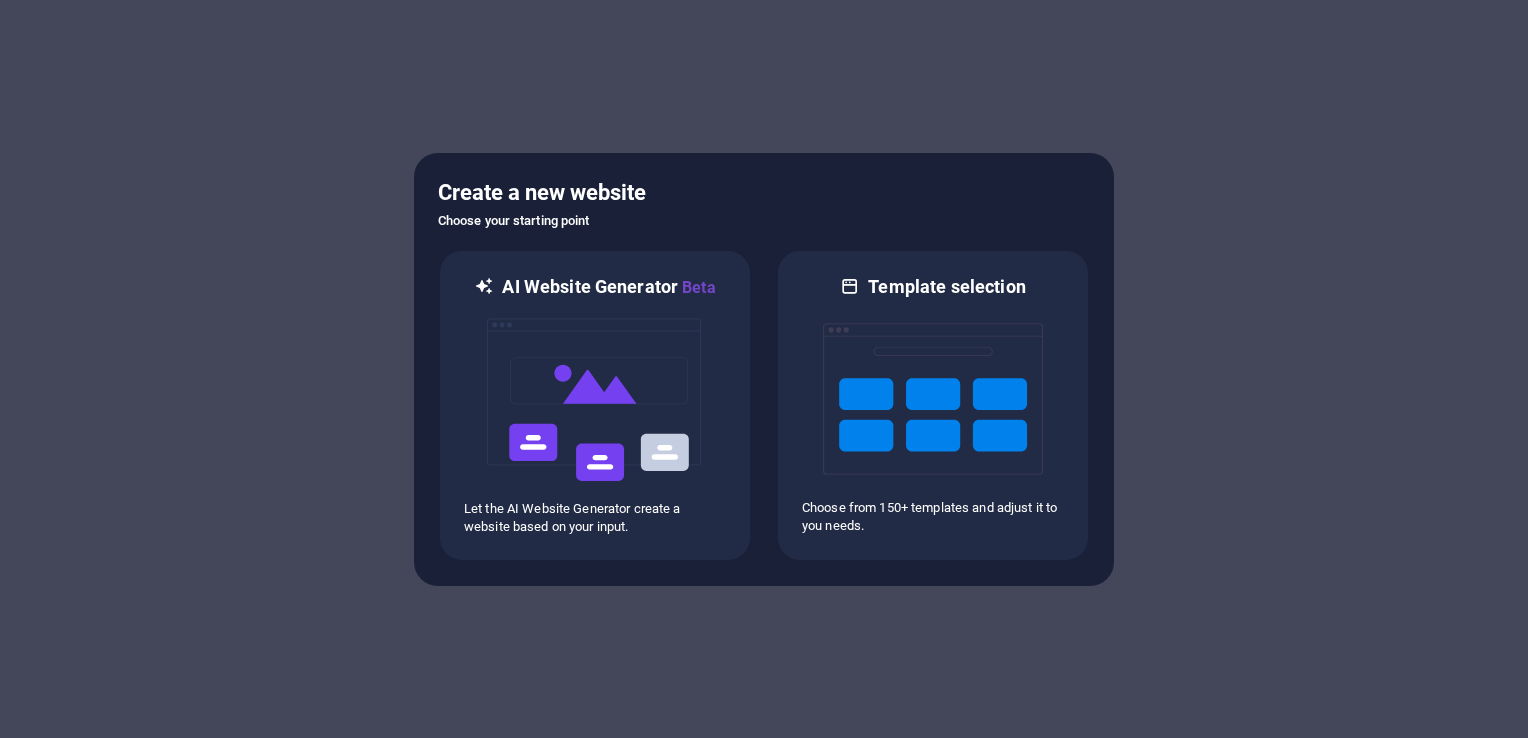 scroll, scrollTop: 0, scrollLeft: 0, axis: both 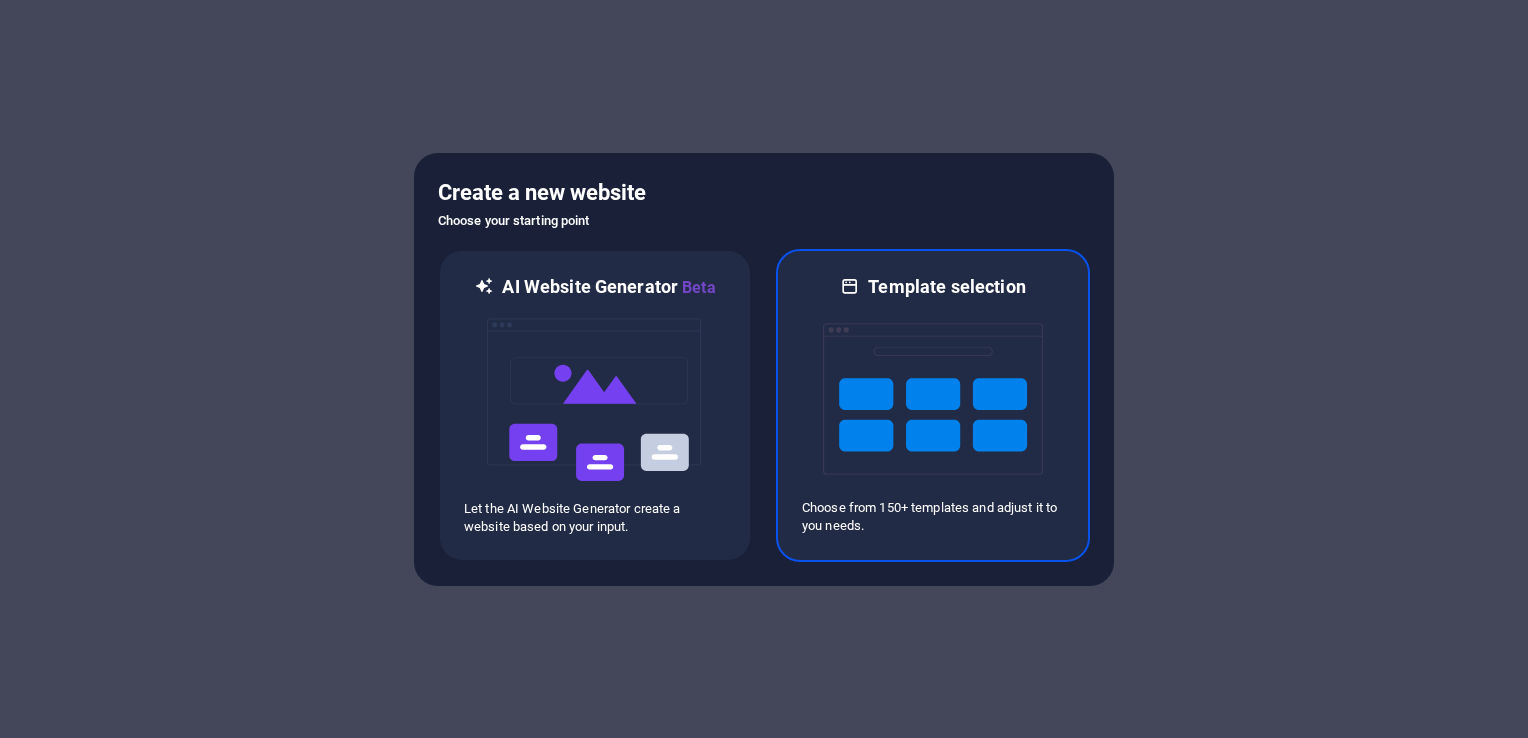 click at bounding box center [933, 399] 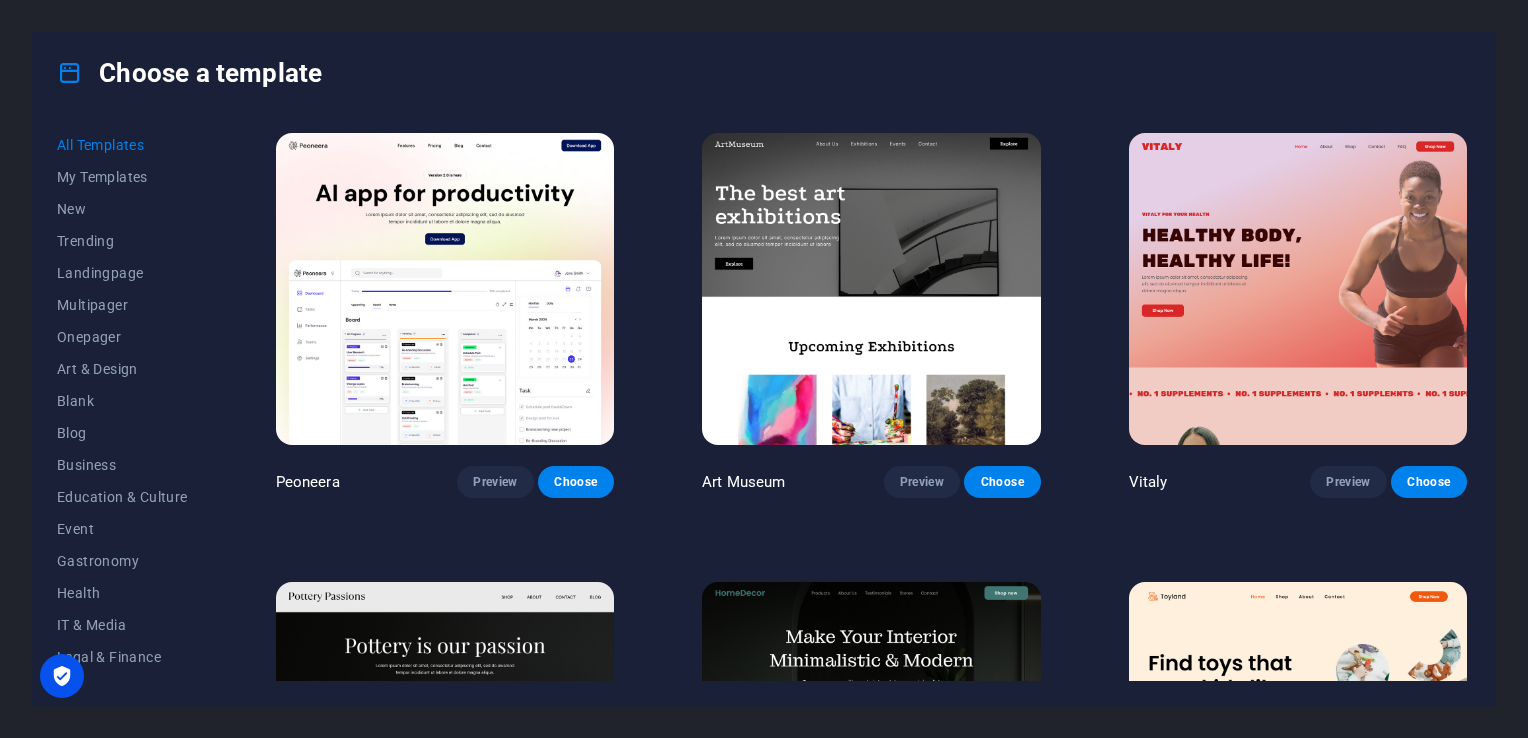 drag, startPoint x: 1471, startPoint y: 132, endPoint x: 1472, endPoint y: 142, distance: 10.049875 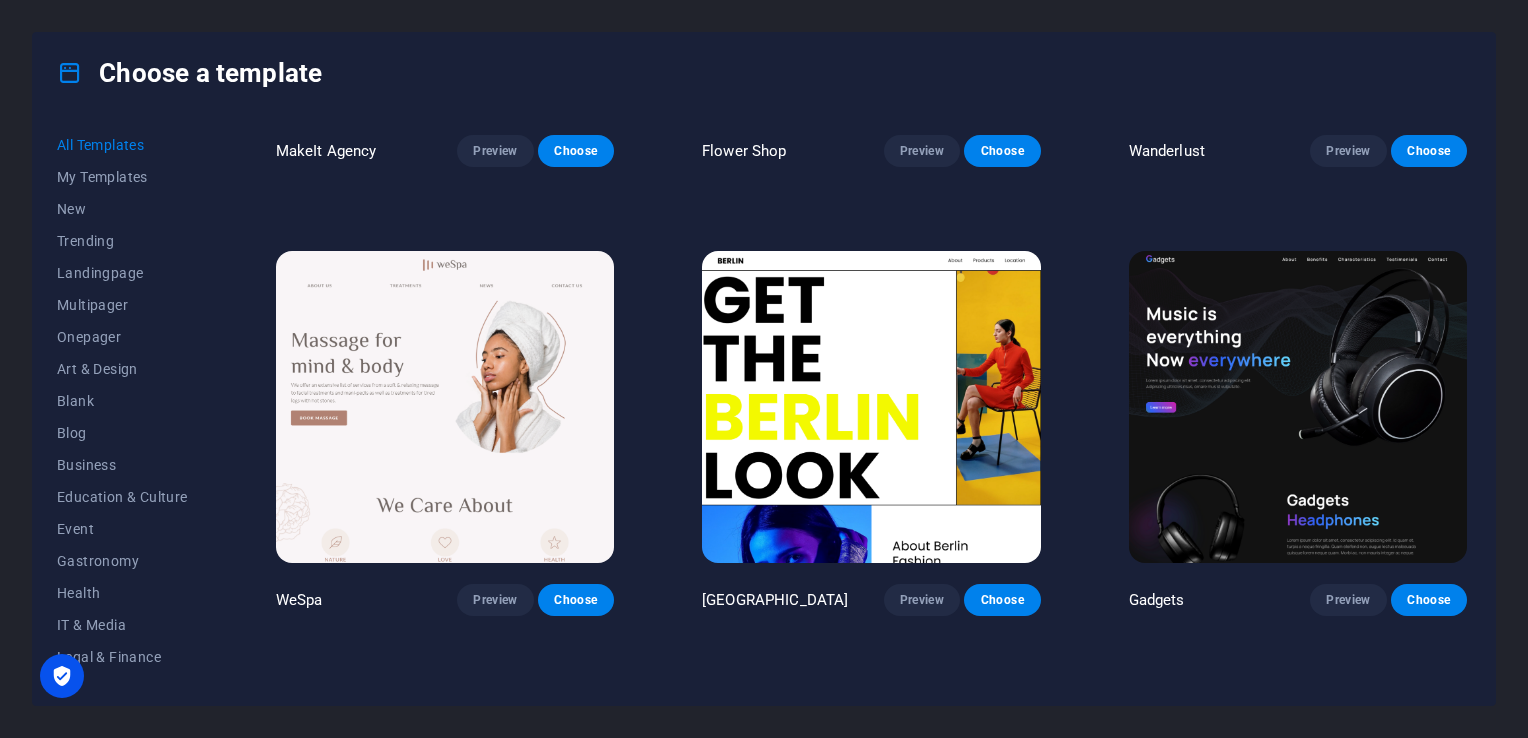 scroll, scrollTop: 5305, scrollLeft: 0, axis: vertical 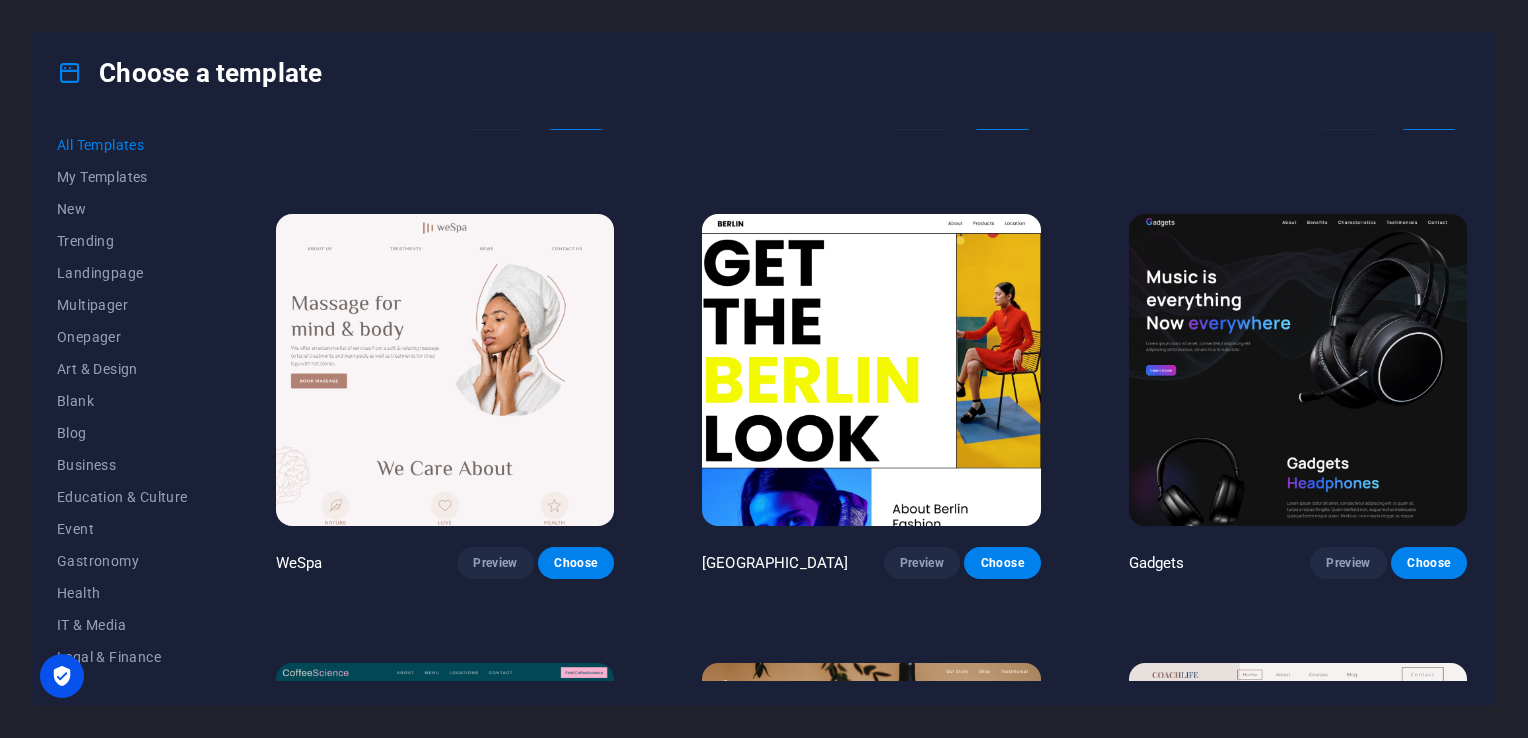 drag, startPoint x: 209, startPoint y: 164, endPoint x: 219, endPoint y: 204, distance: 41.231056 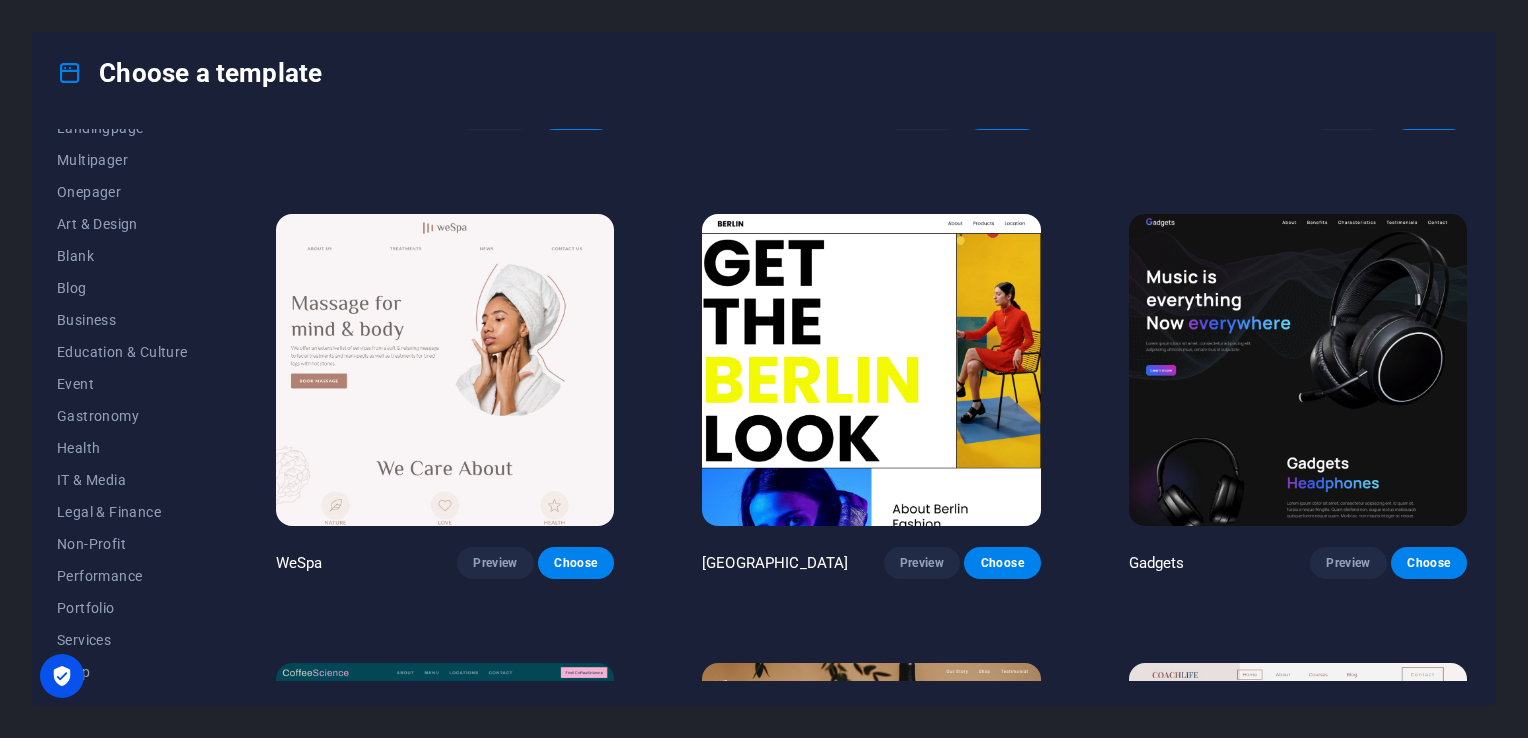 scroll, scrollTop: 146, scrollLeft: 0, axis: vertical 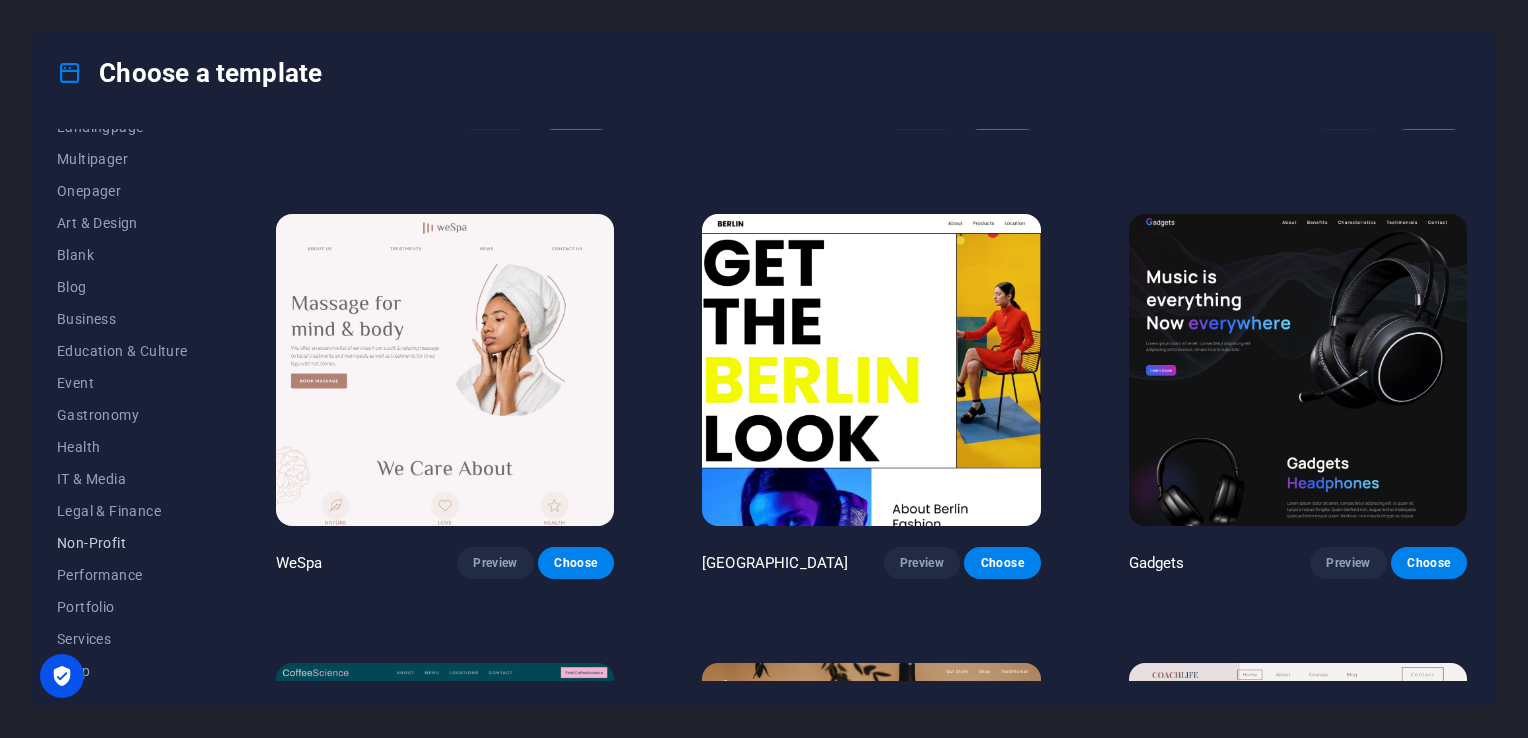 click on "Non-Profit" at bounding box center (122, 543) 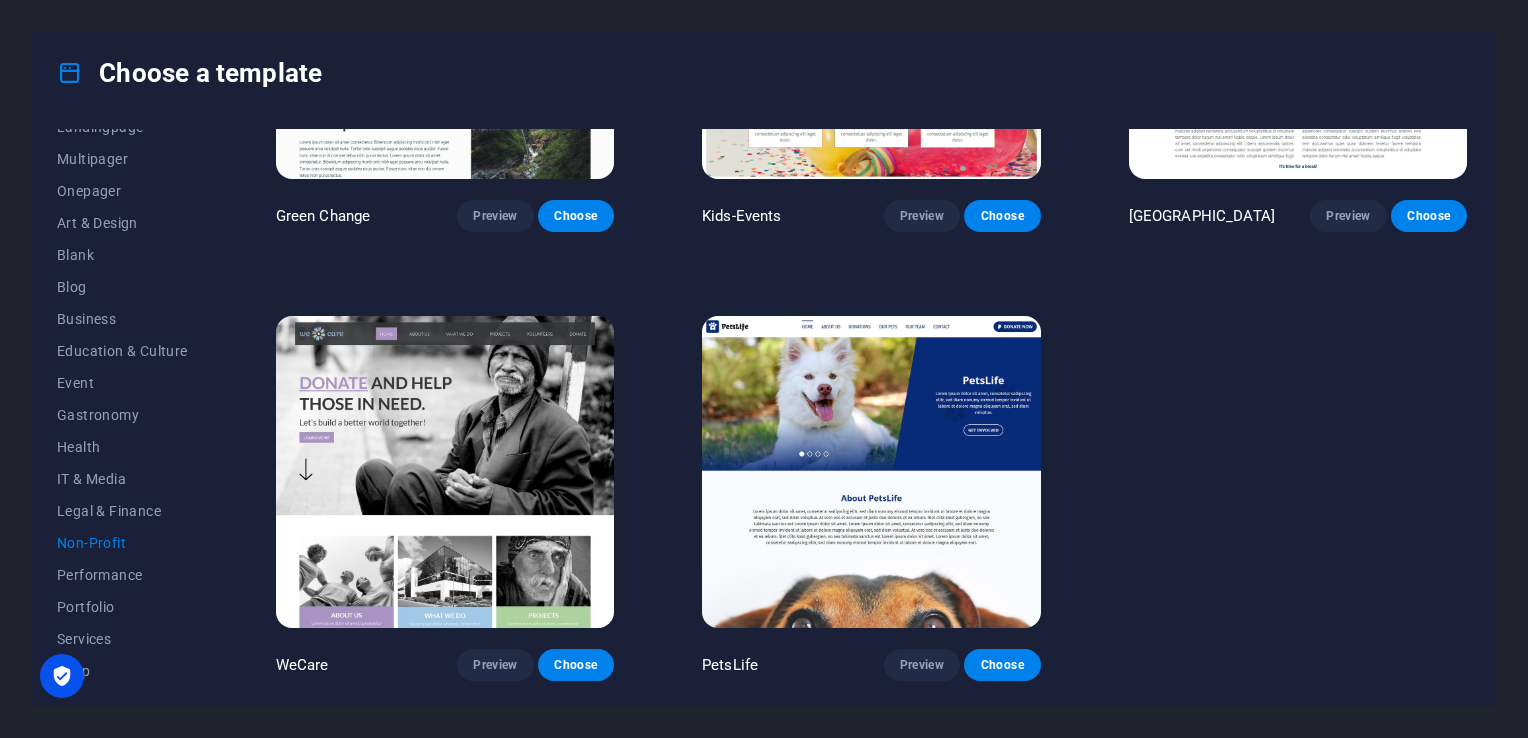 scroll, scrollTop: 260, scrollLeft: 0, axis: vertical 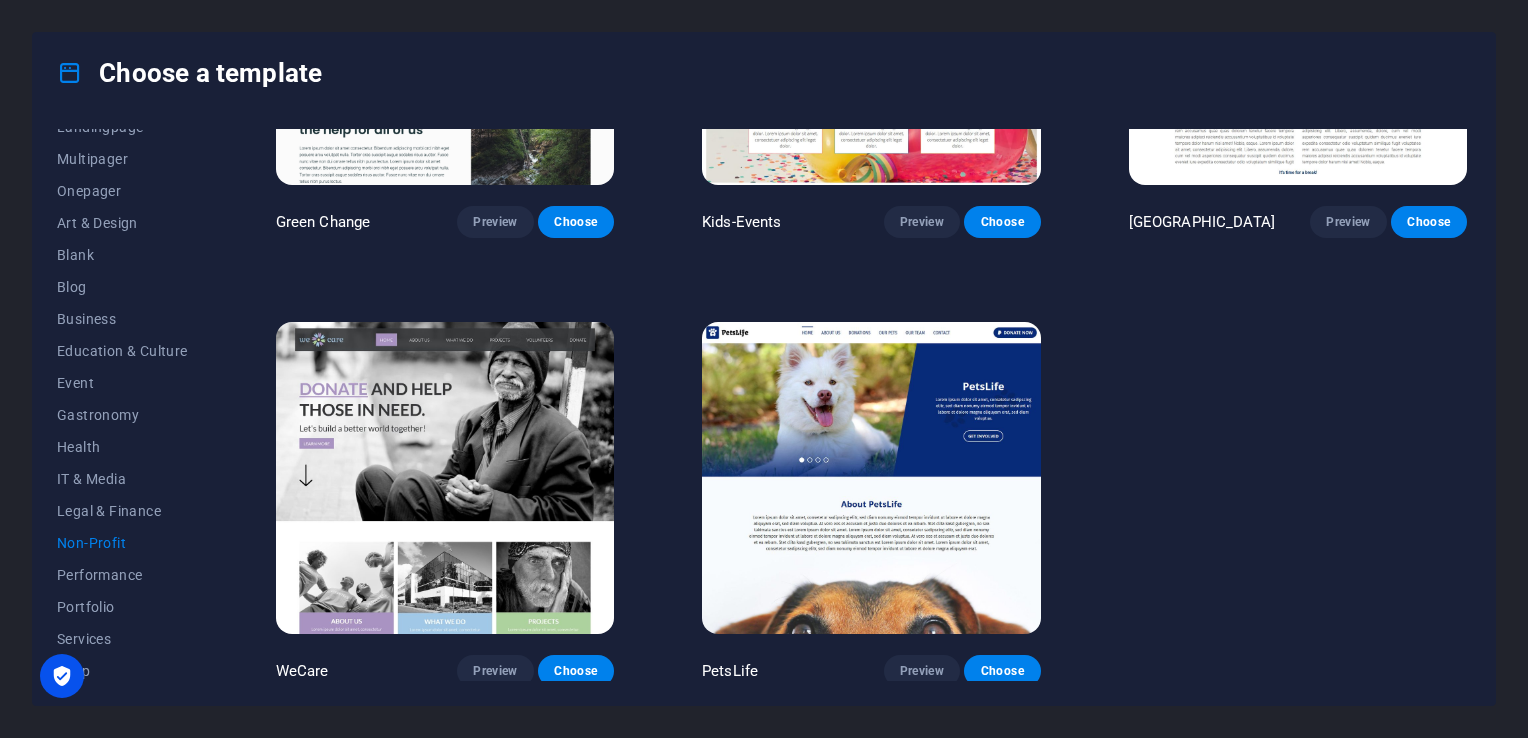 drag, startPoint x: 1472, startPoint y: 349, endPoint x: 1466, endPoint y: 252, distance: 97.18539 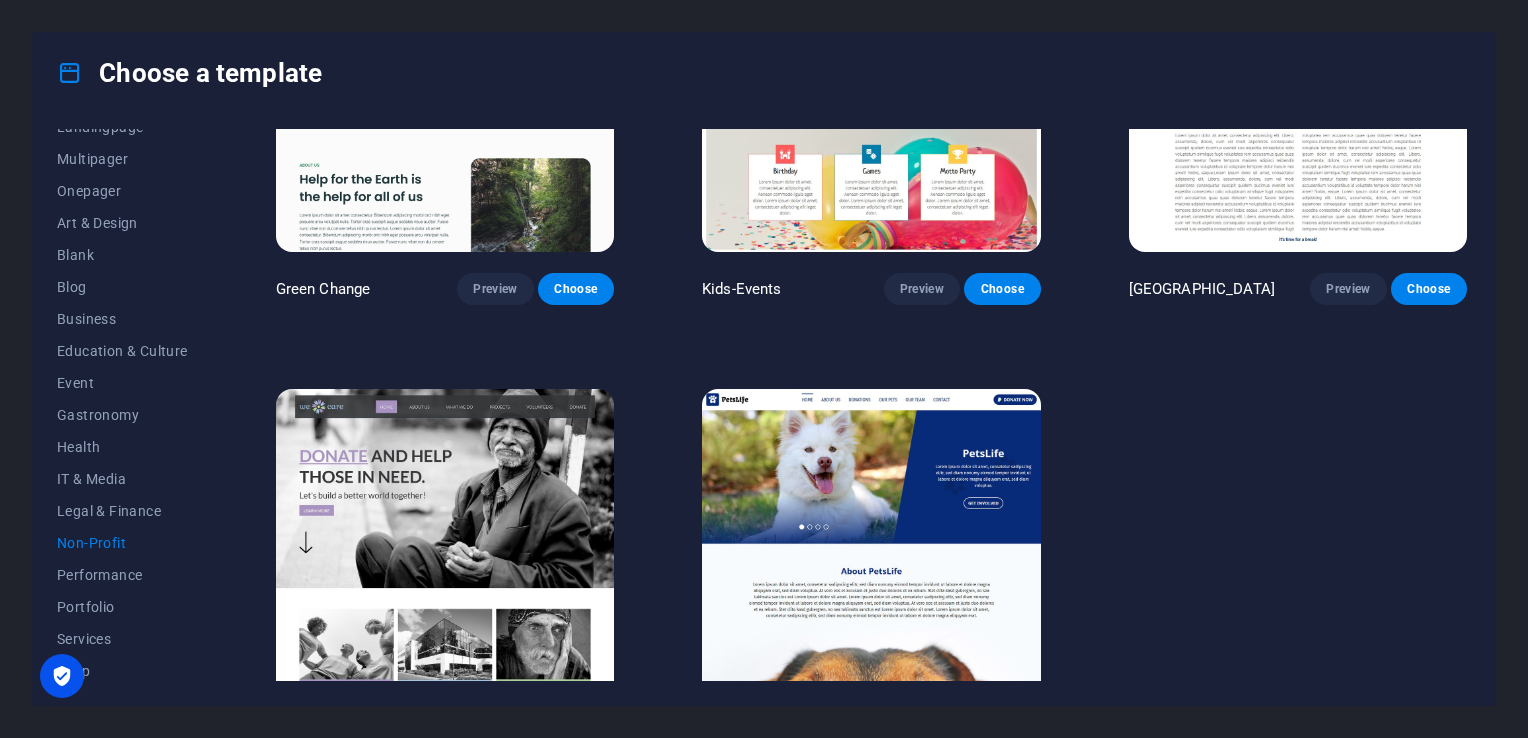 scroll, scrollTop: 260, scrollLeft: 0, axis: vertical 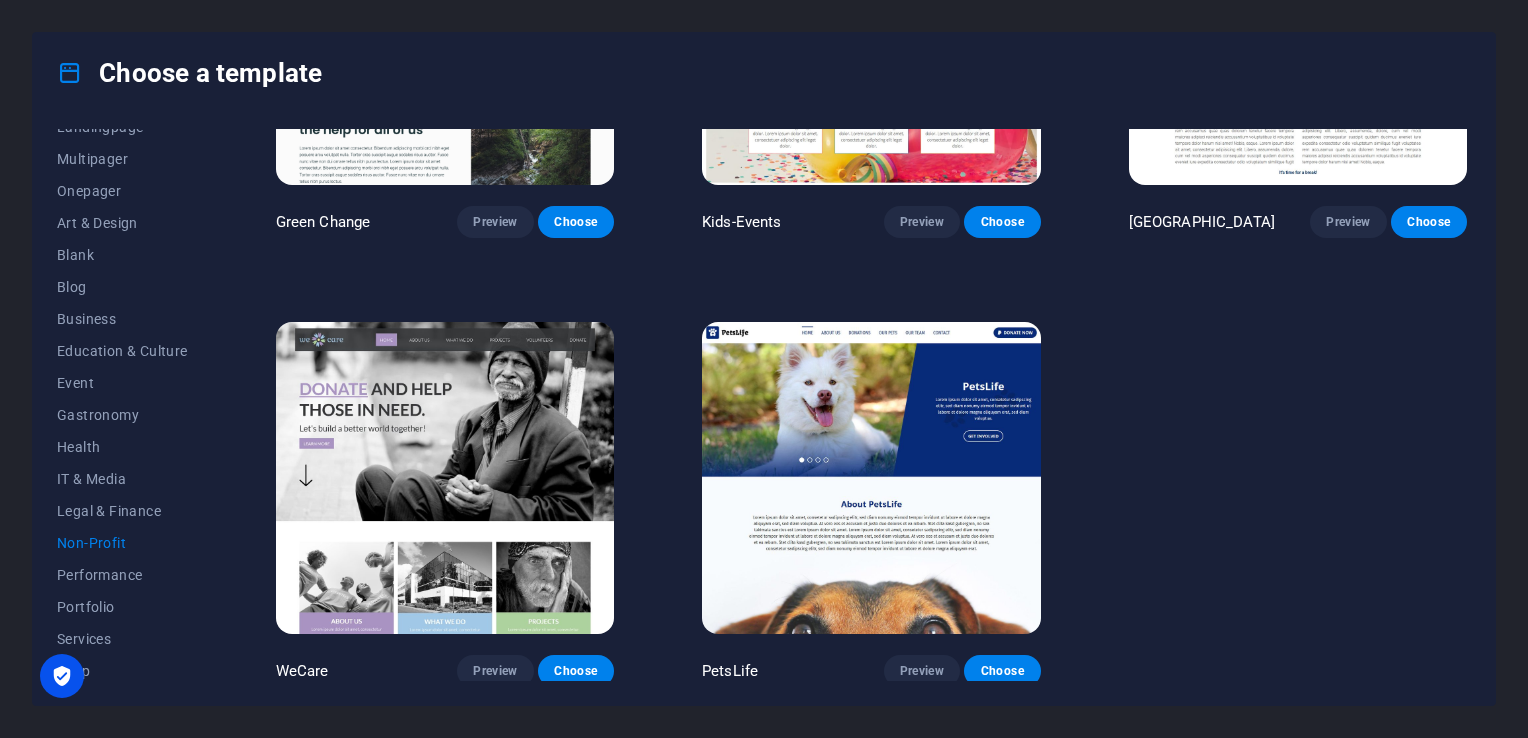 click at bounding box center (445, 478) 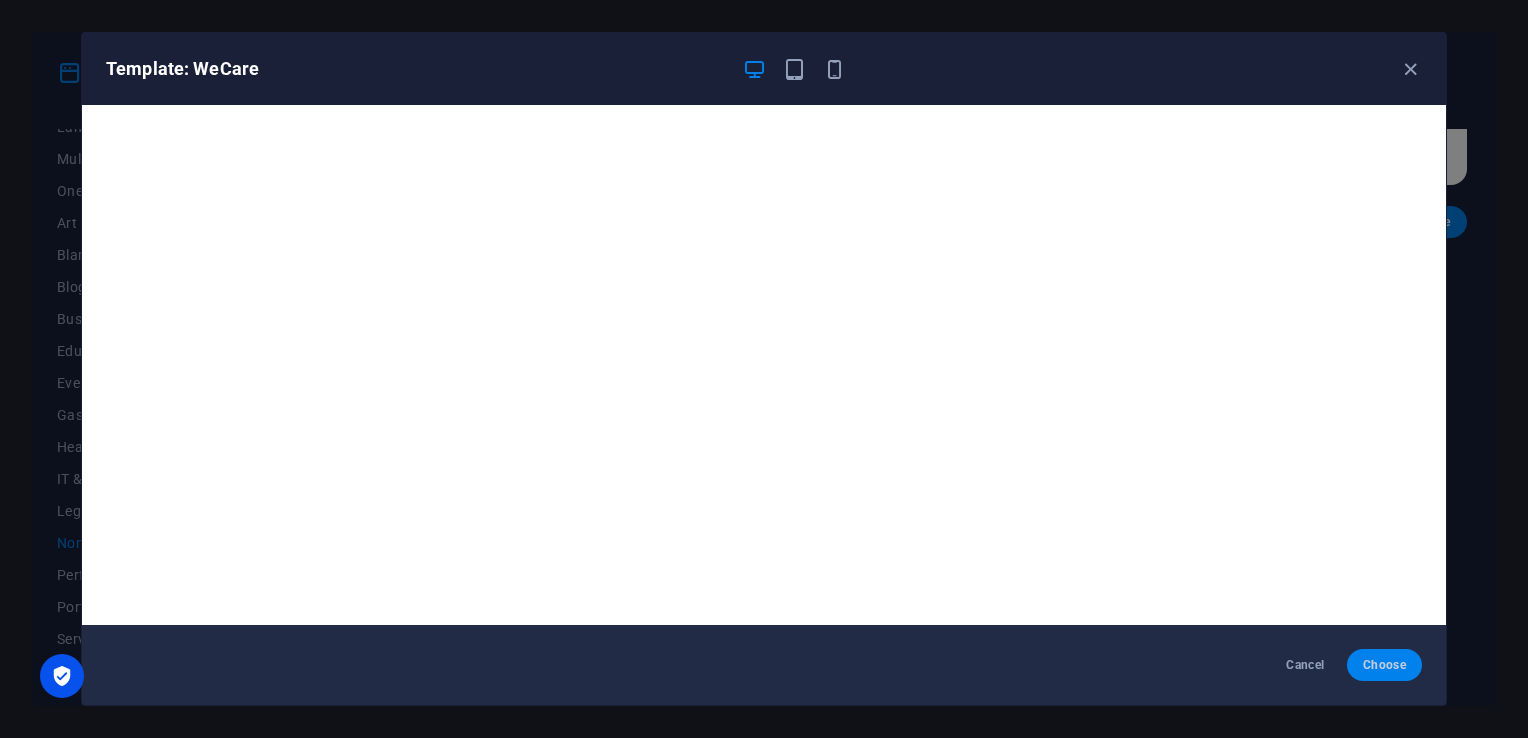 click on "Choose" at bounding box center [1384, 665] 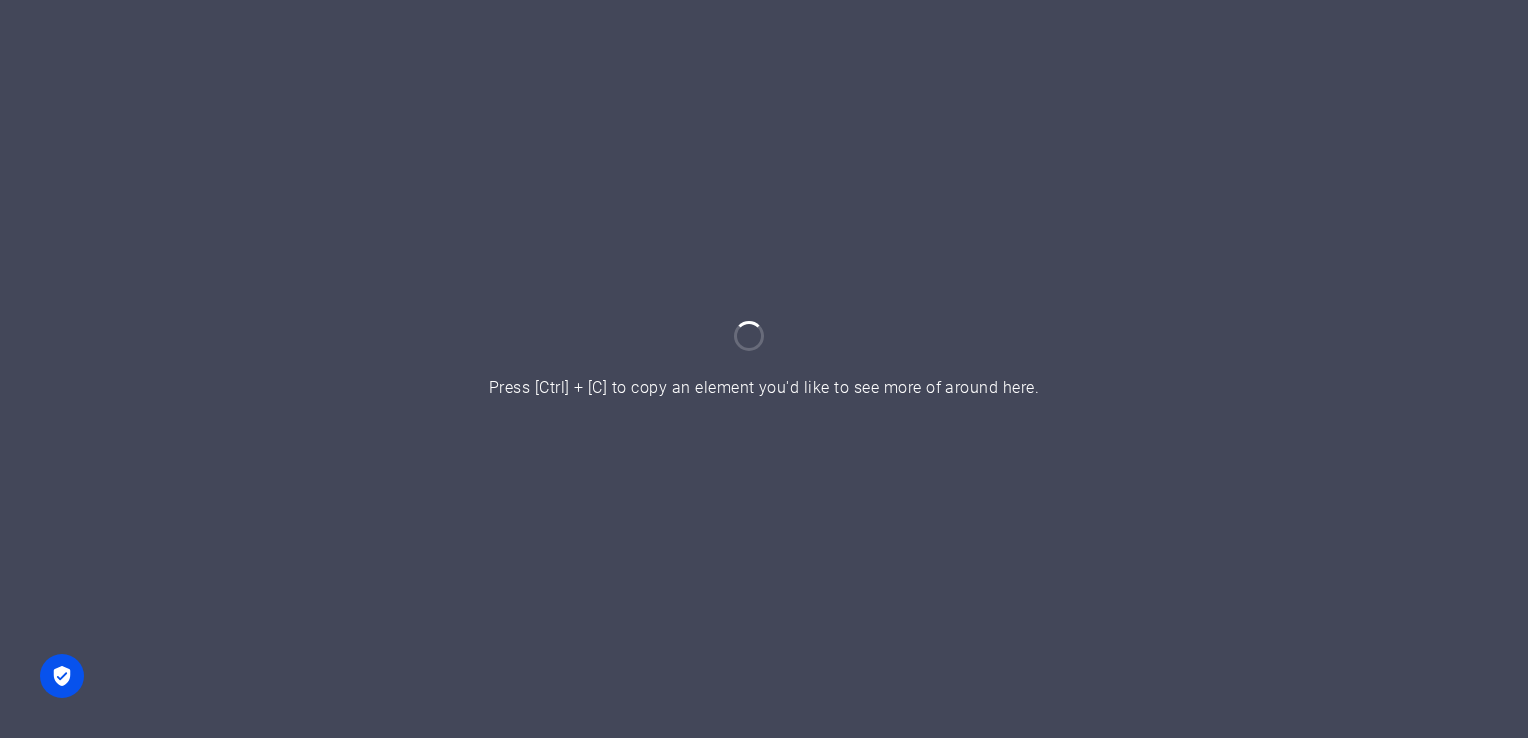 scroll, scrollTop: 0, scrollLeft: 0, axis: both 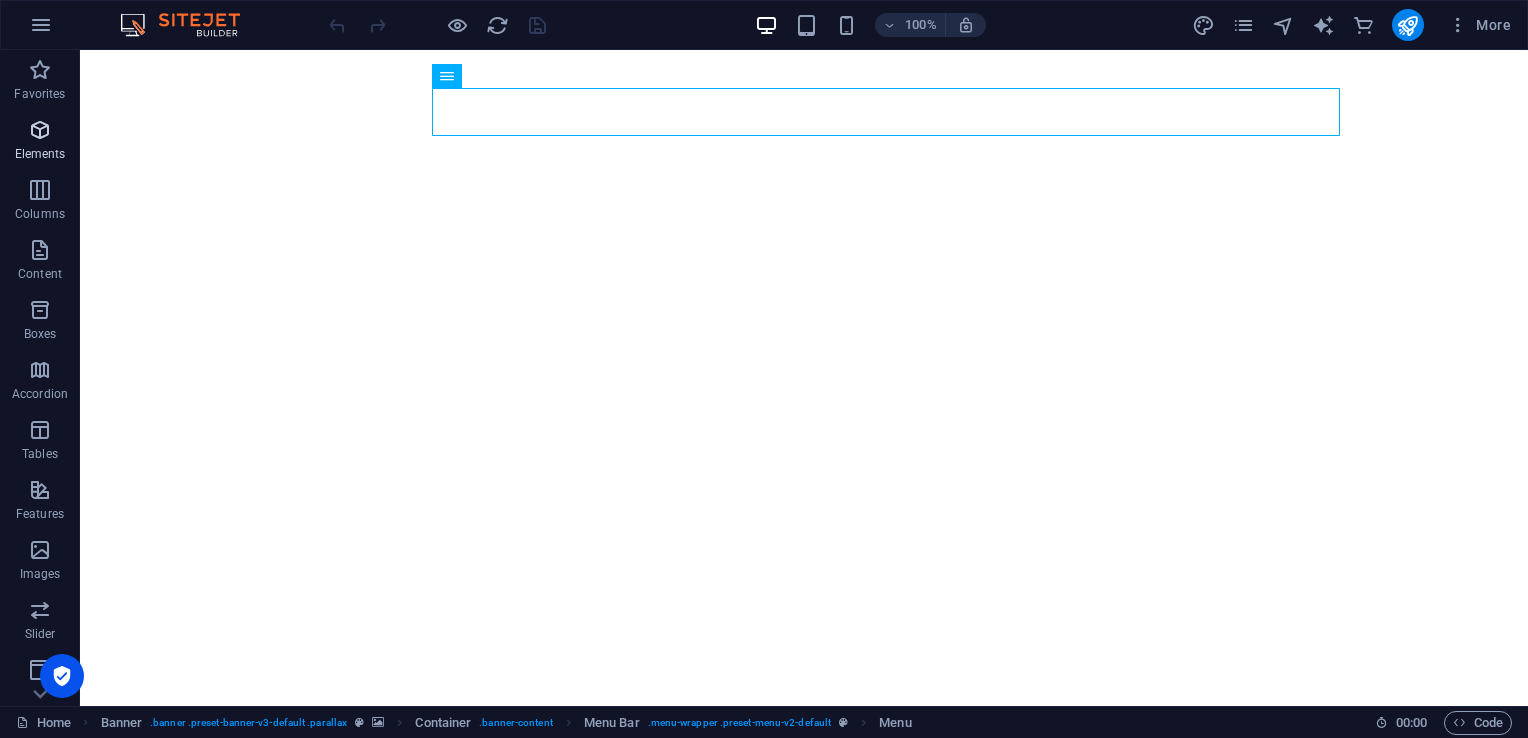 click at bounding box center [40, 130] 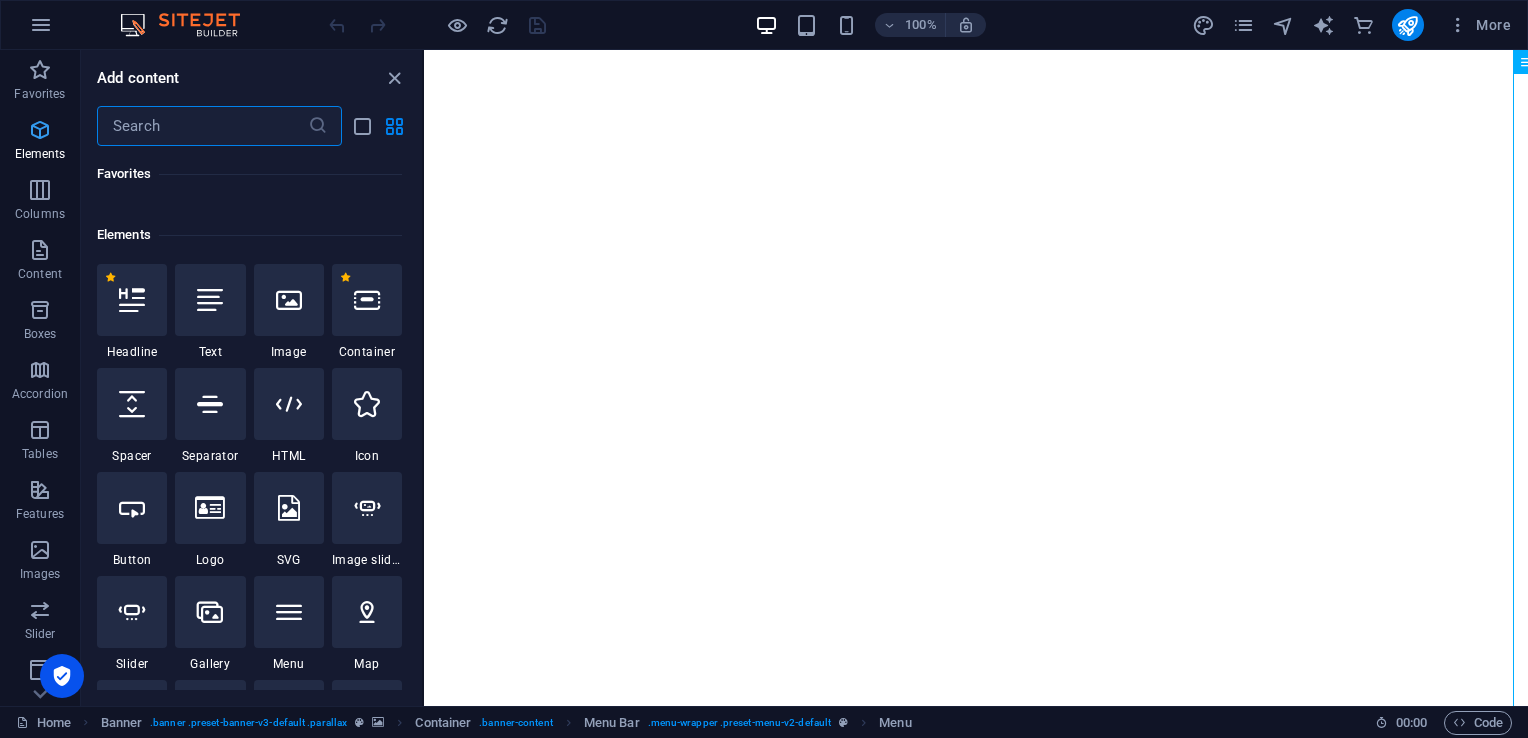 scroll, scrollTop: 212, scrollLeft: 0, axis: vertical 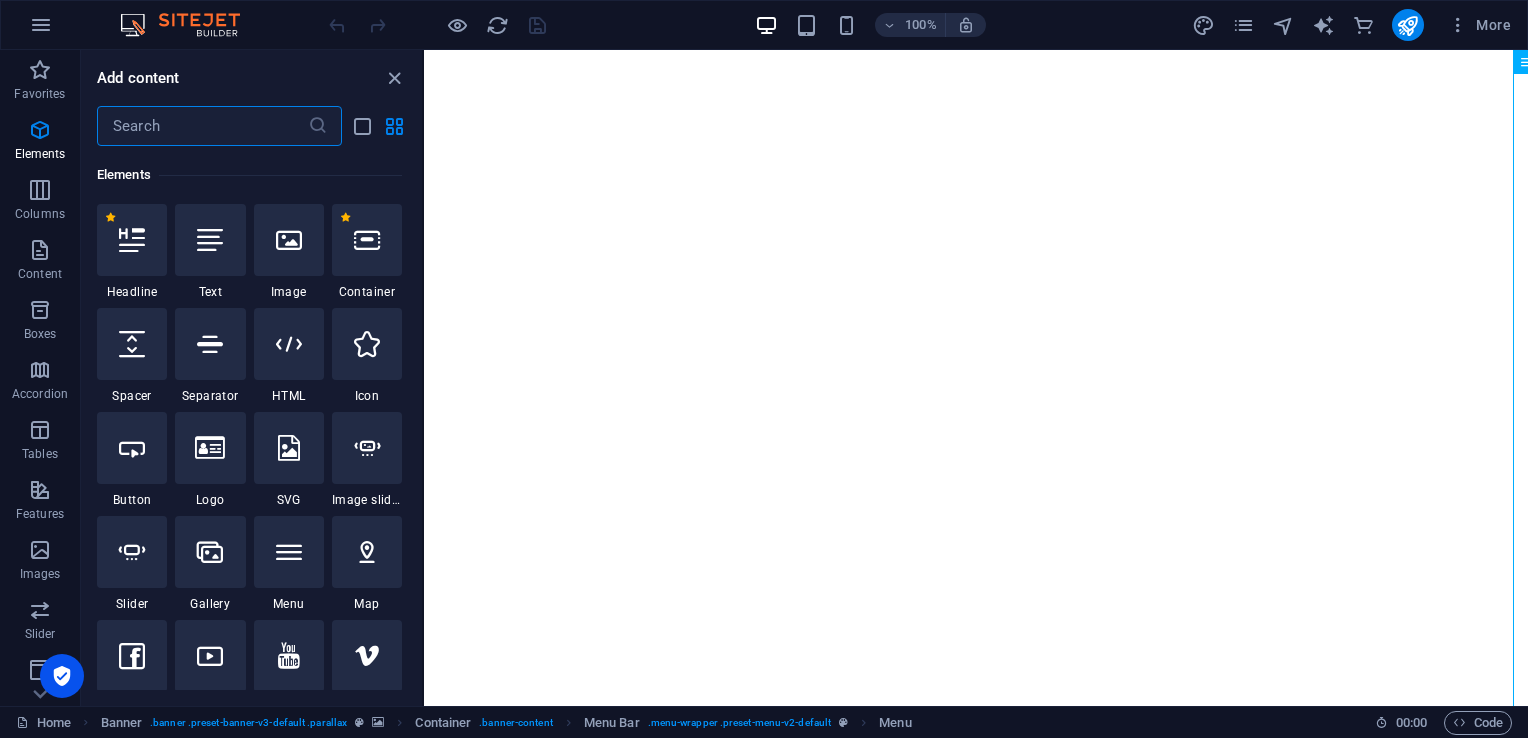 click at bounding box center (202, 126) 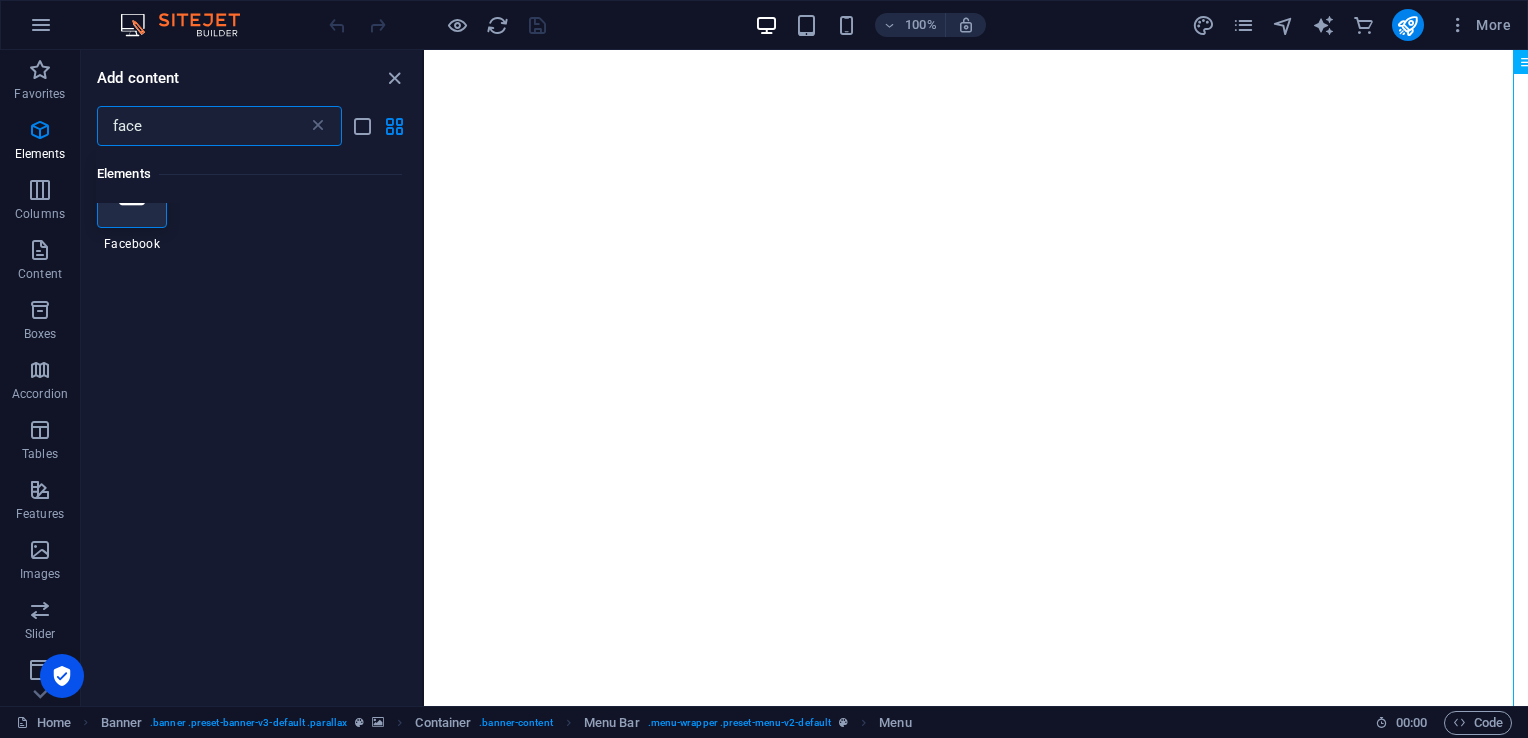 scroll, scrollTop: 0, scrollLeft: 0, axis: both 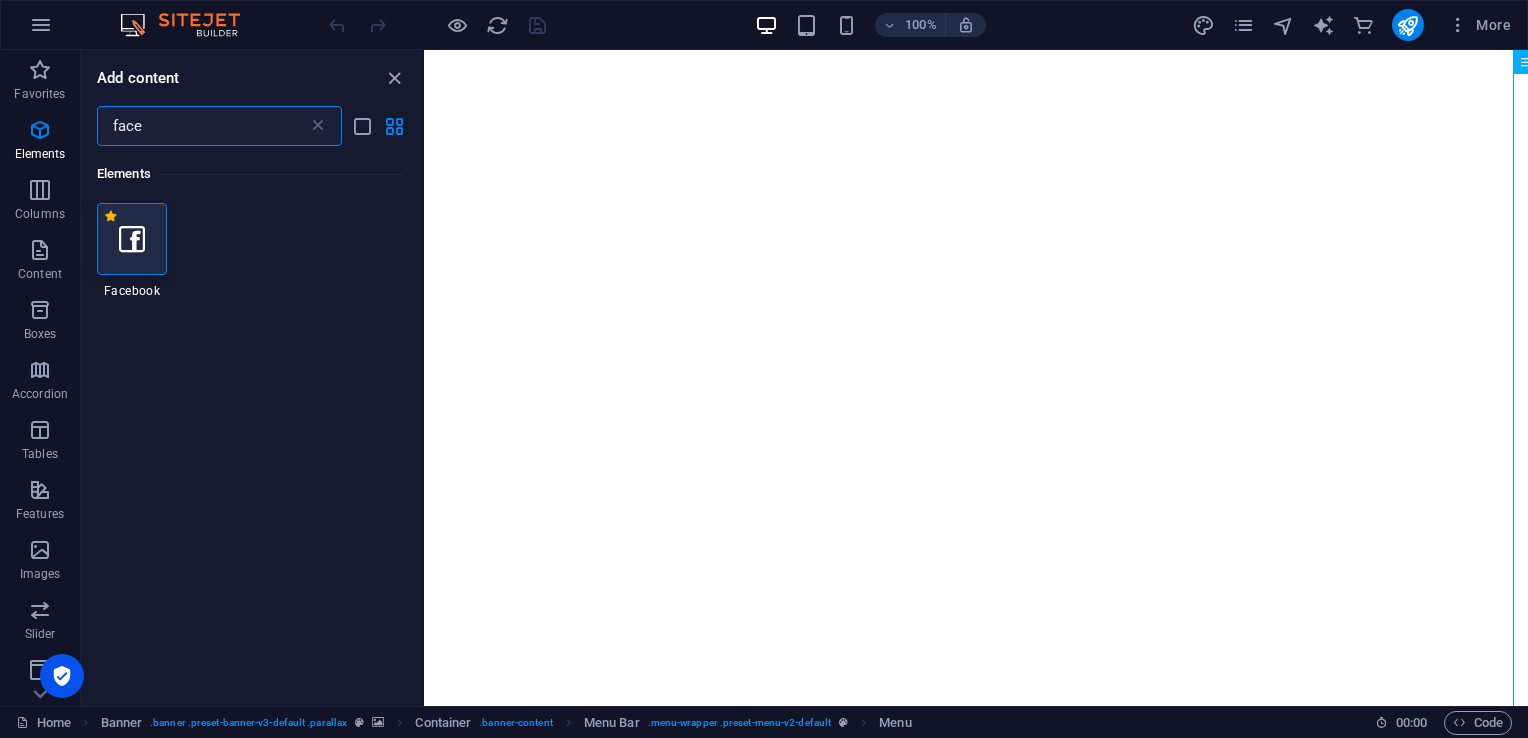 type on "face" 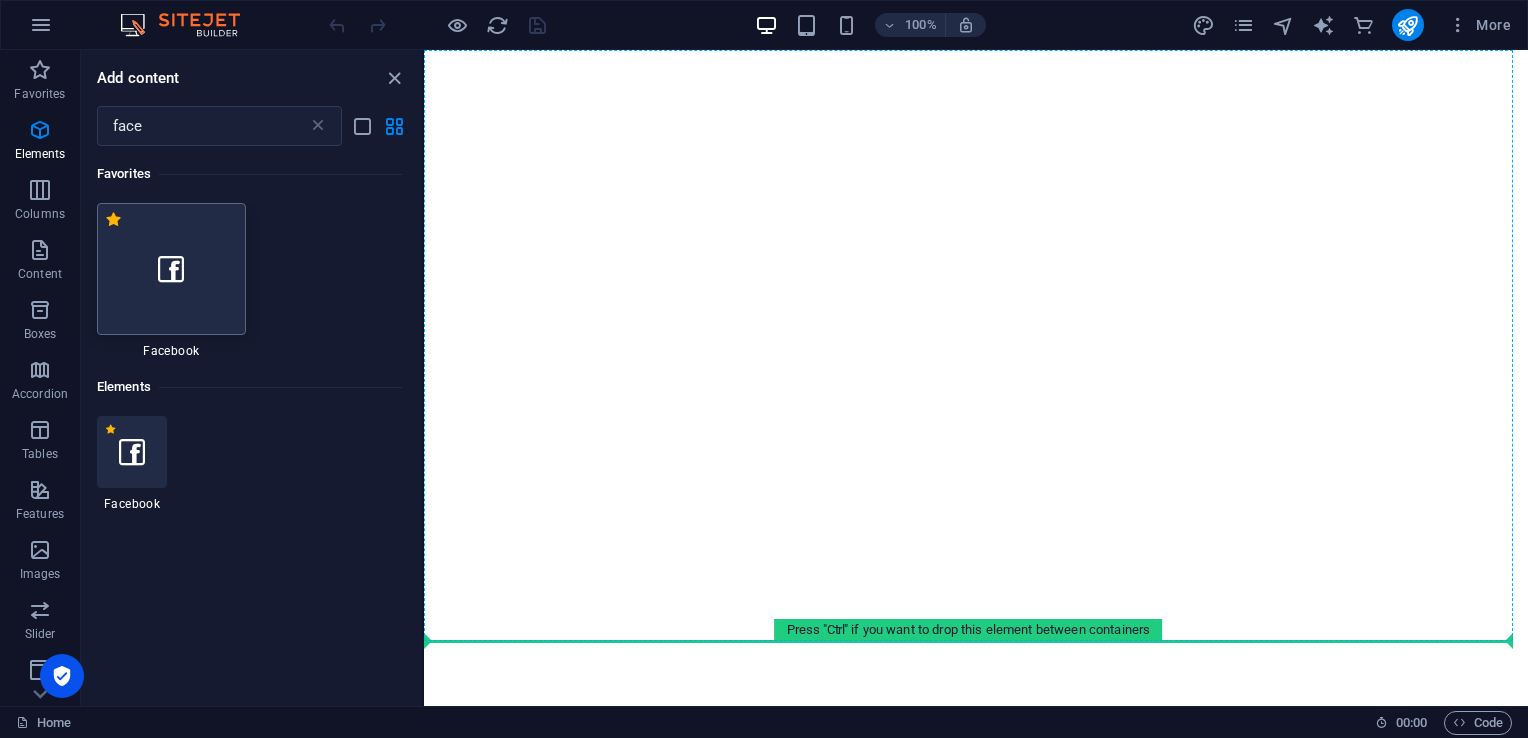 select on "%" 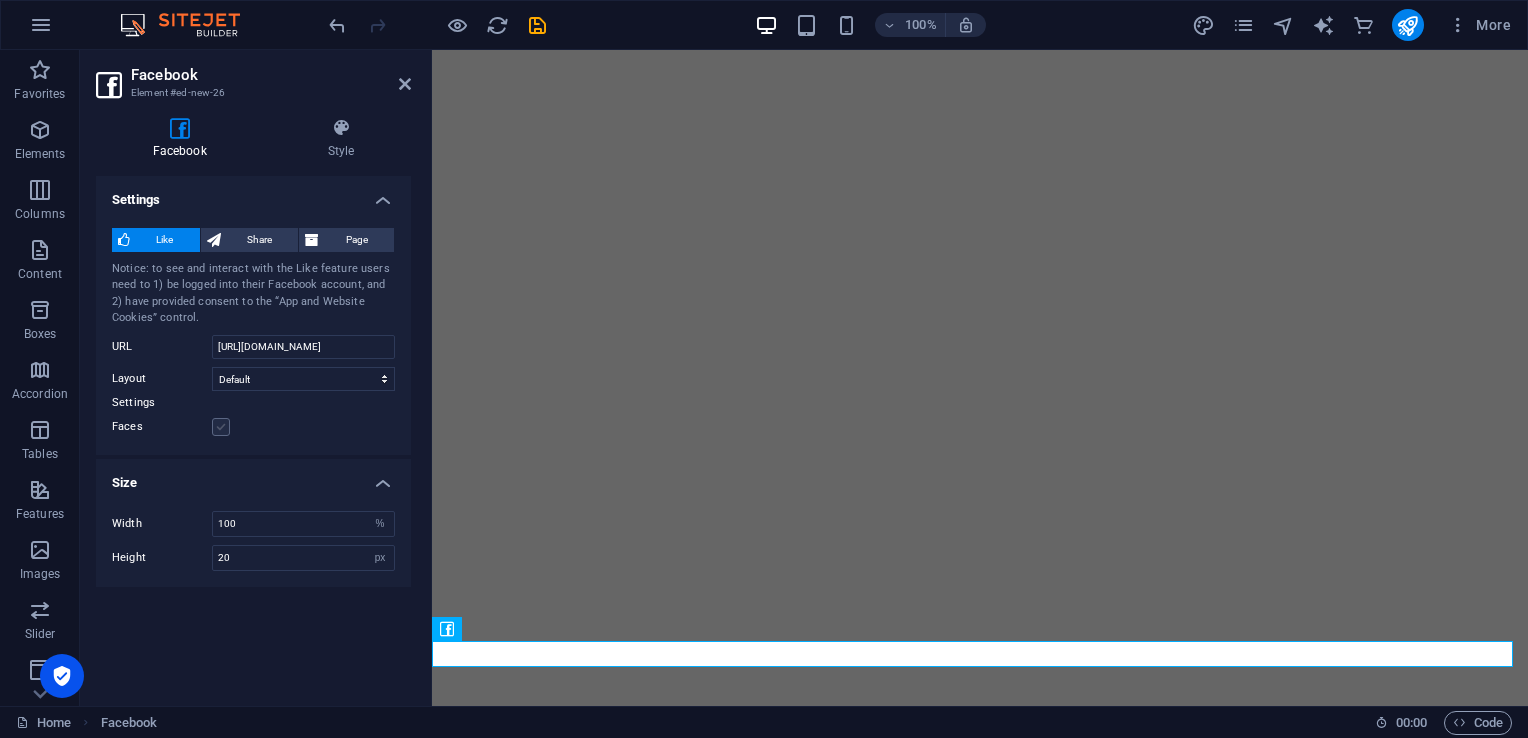 click at bounding box center [221, 427] 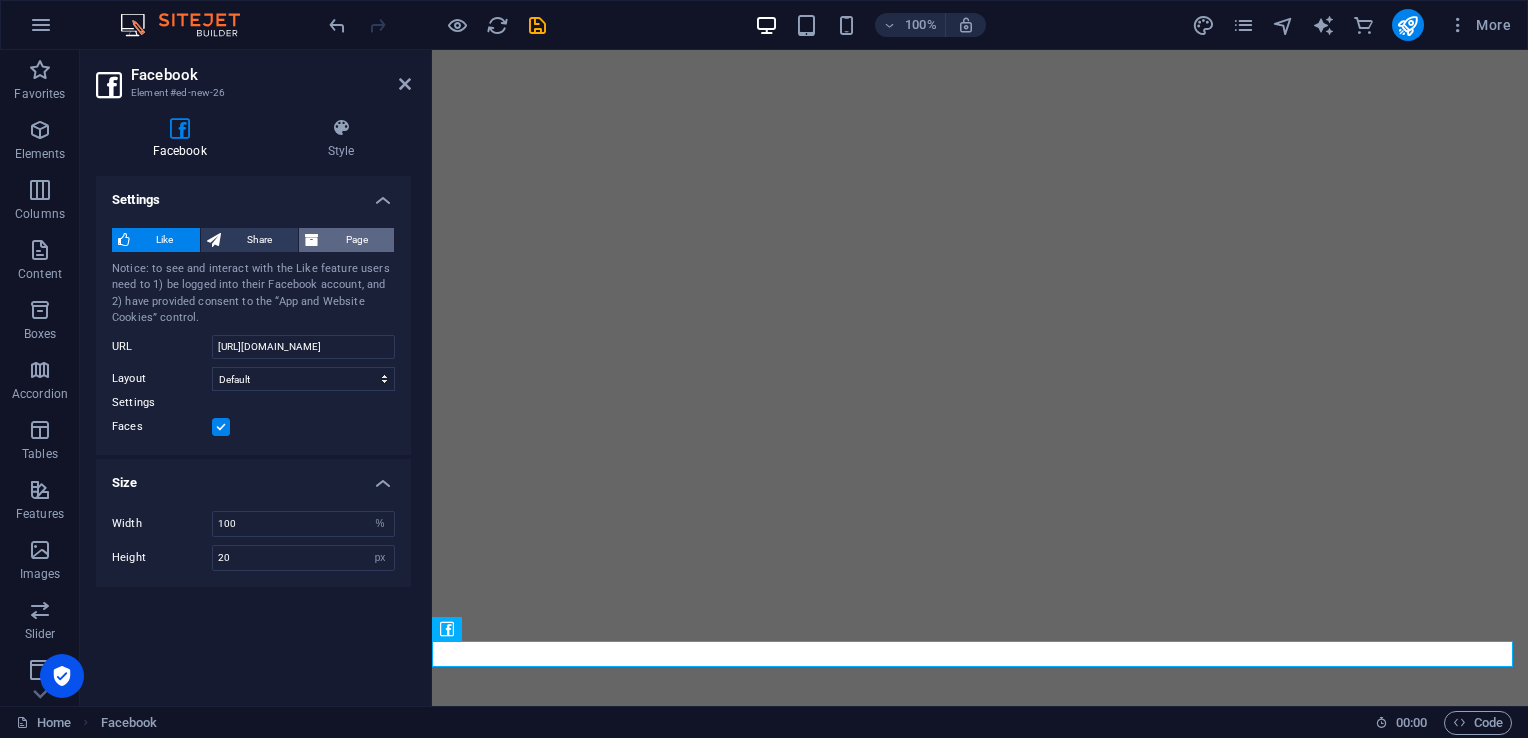 click on "Page" at bounding box center (356, 240) 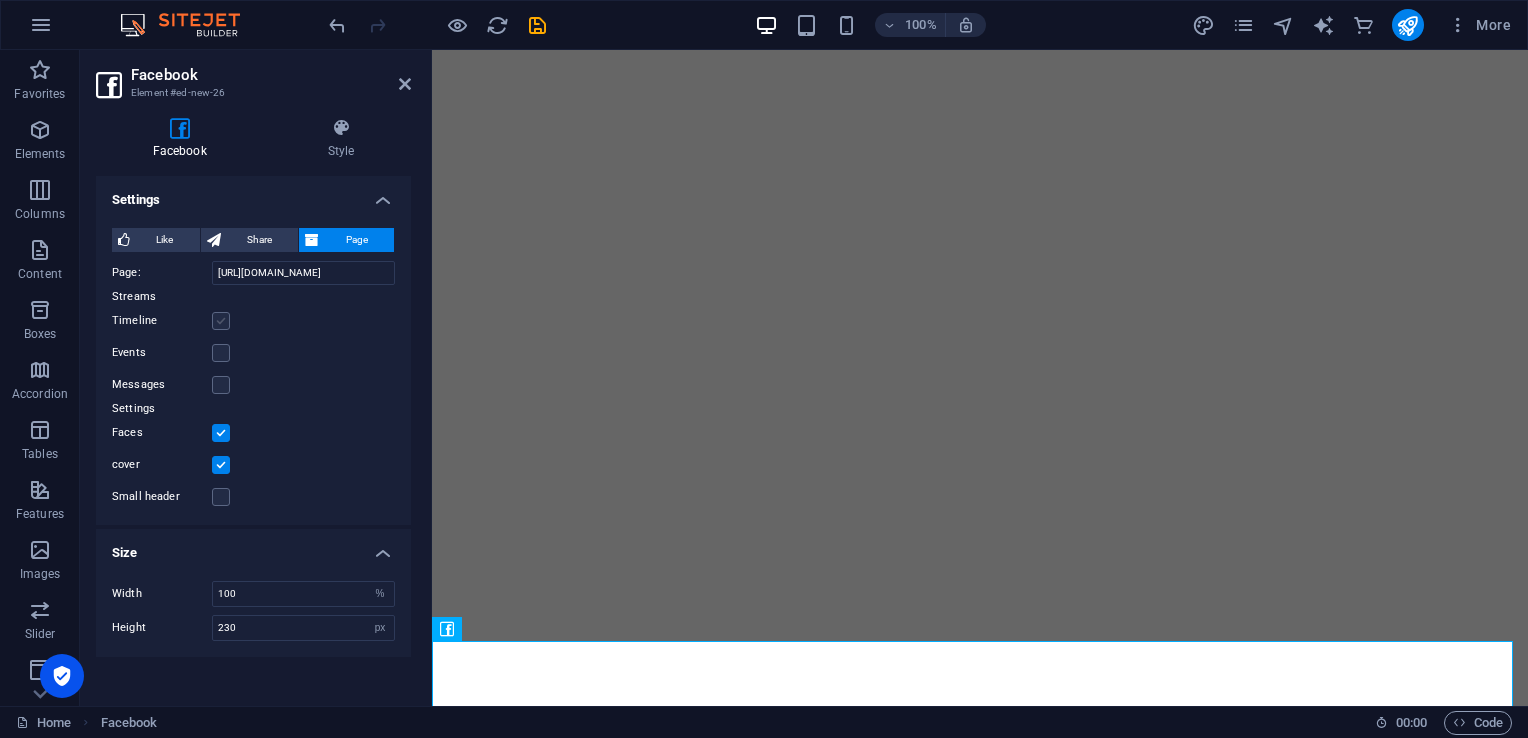 click at bounding box center [221, 321] 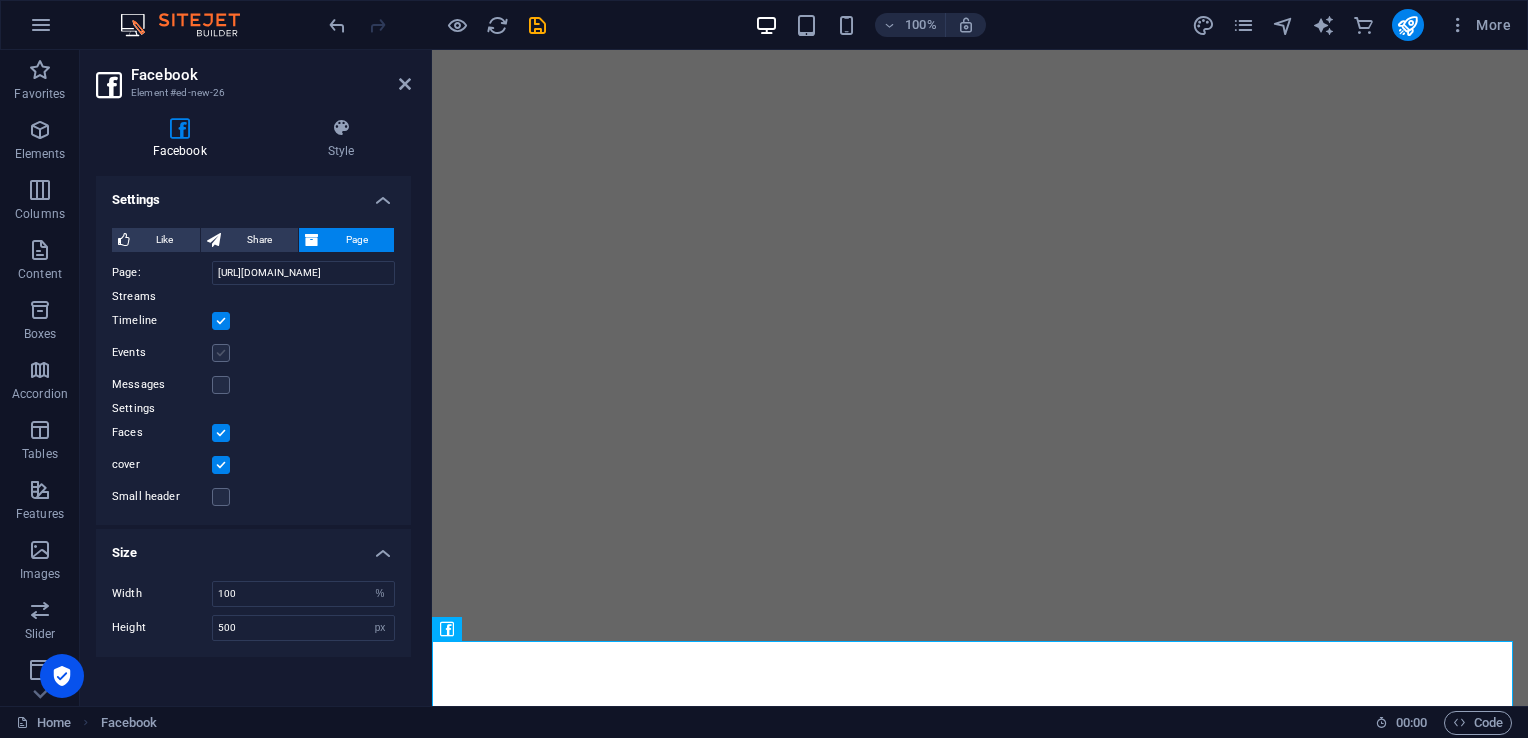 click at bounding box center (221, 353) 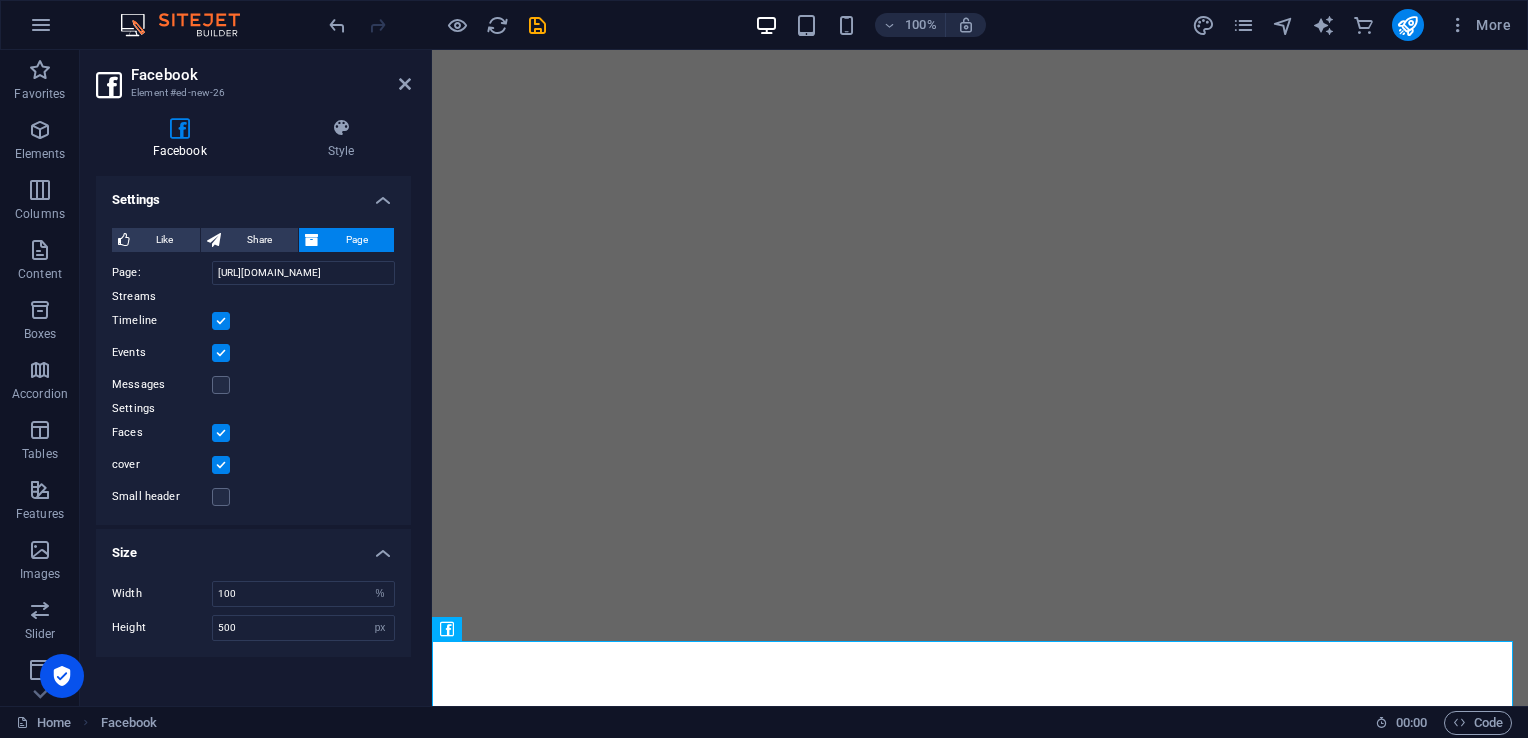 click on "Size" at bounding box center (253, 547) 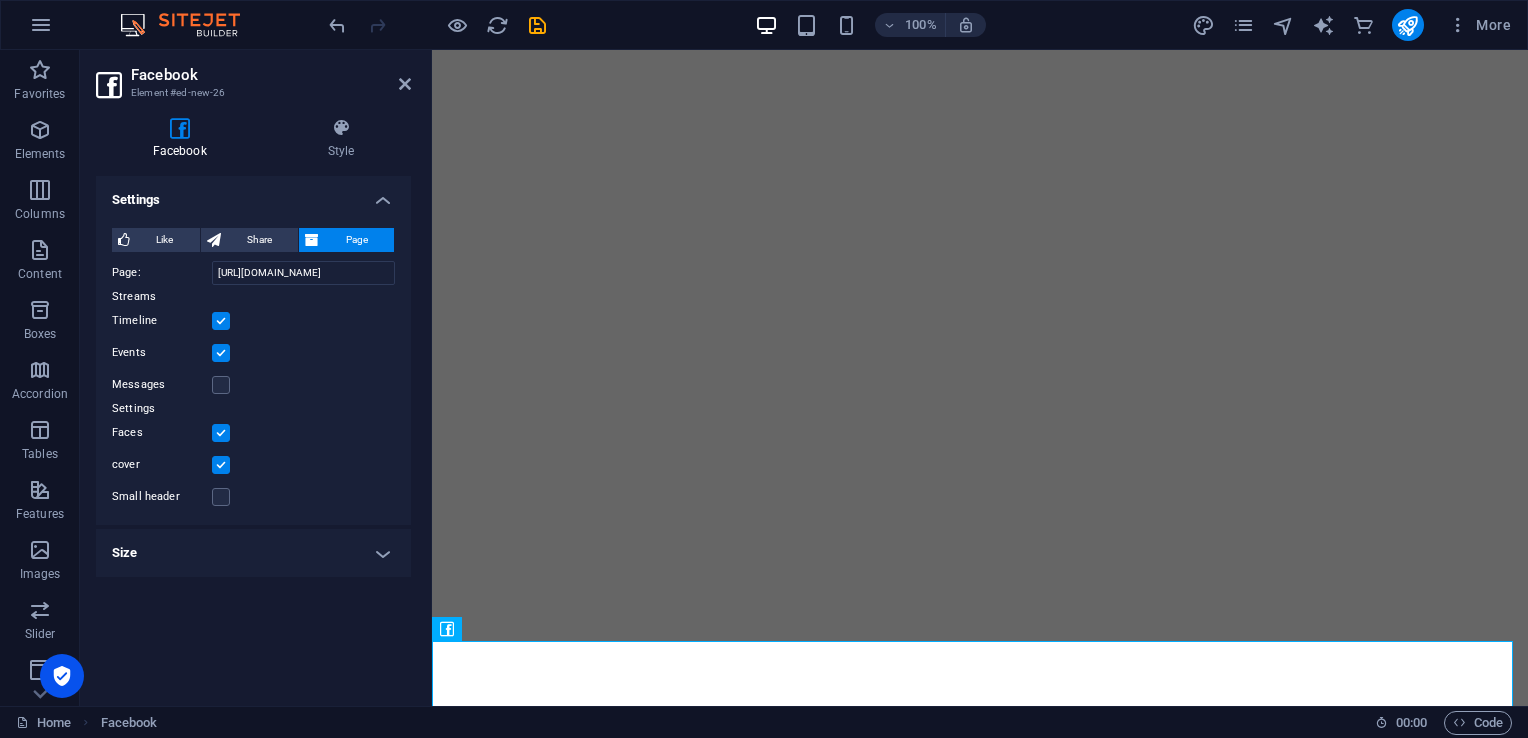 click on "Size" at bounding box center (253, 553) 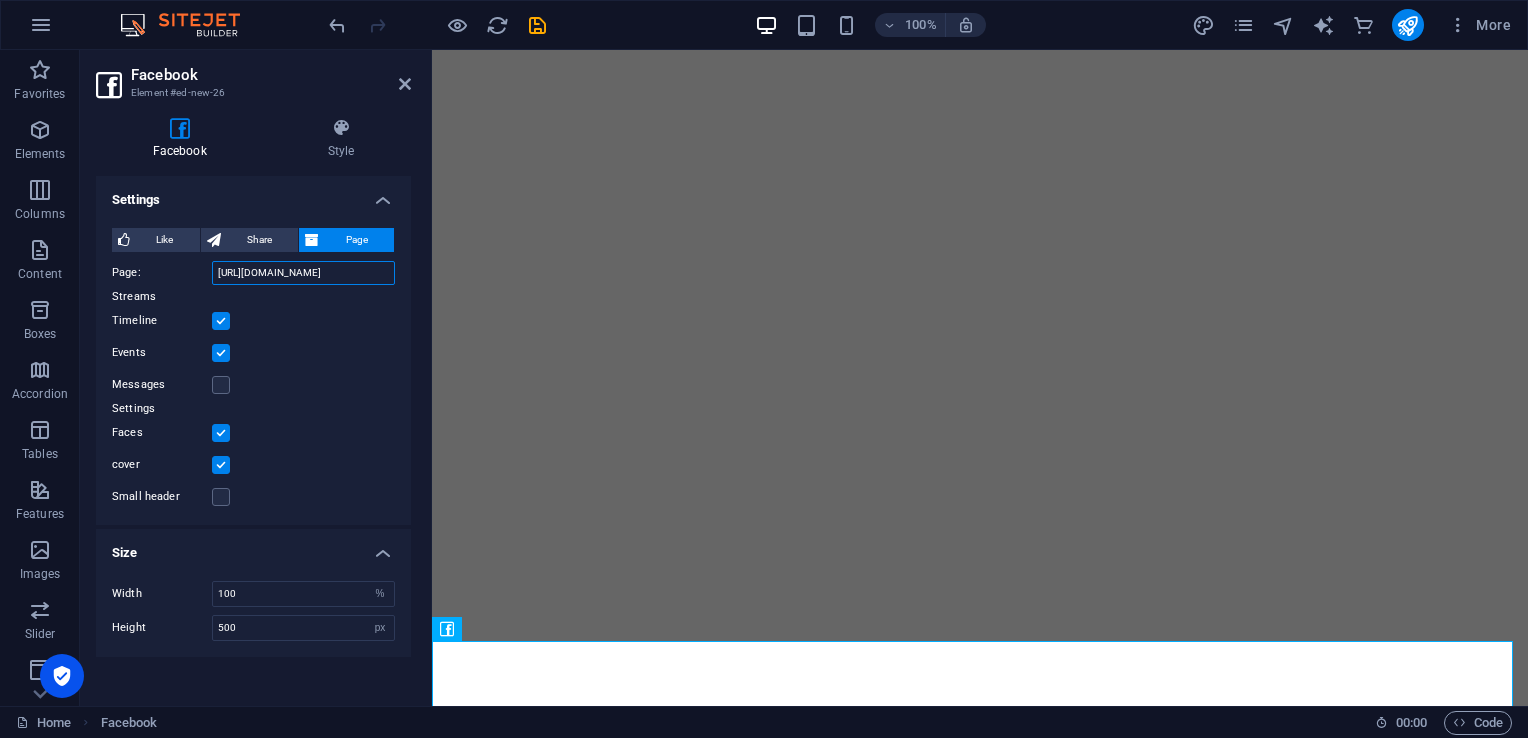 click on "https://www.facebook.com/facebook" at bounding box center (303, 273) 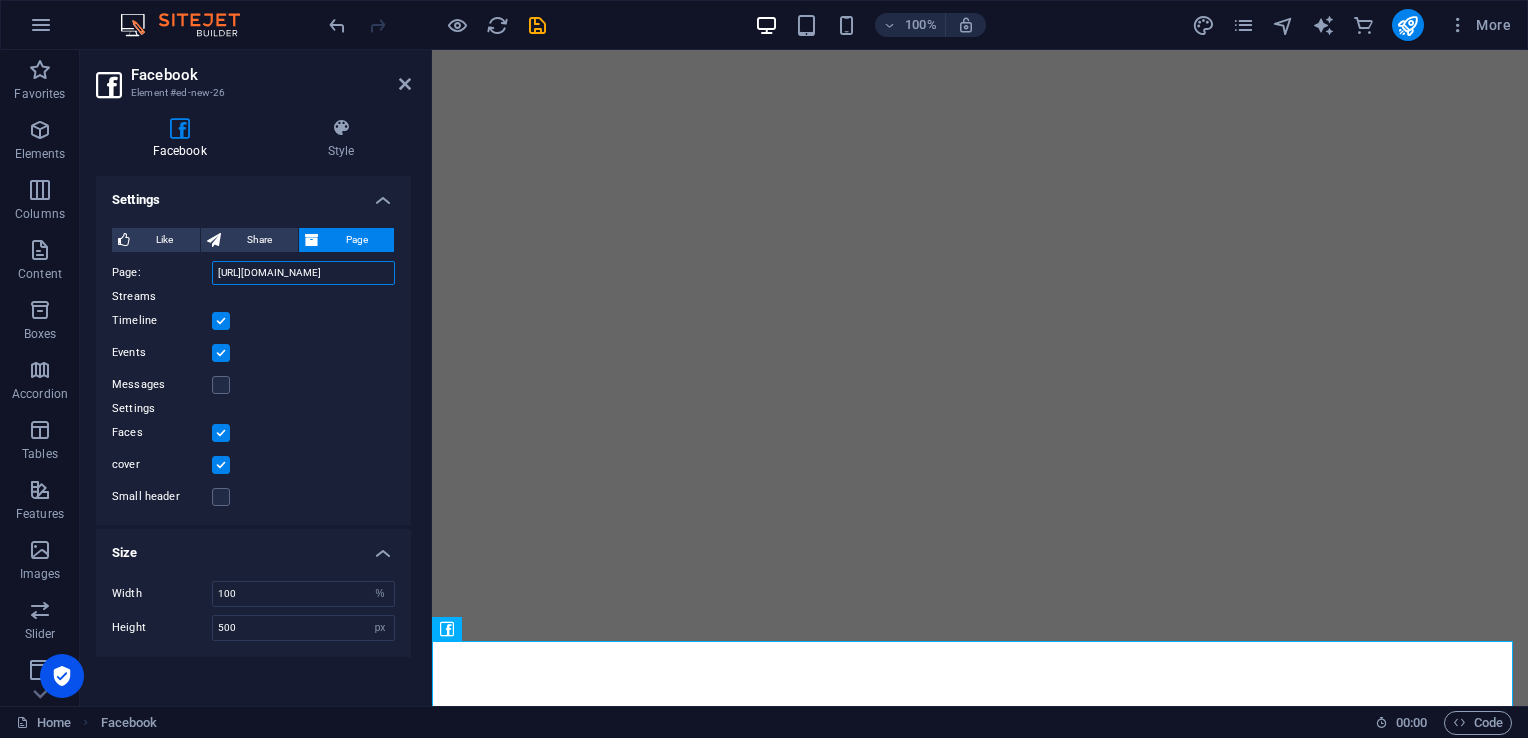 click on "https://www.facebook.com/facebook" at bounding box center (303, 273) 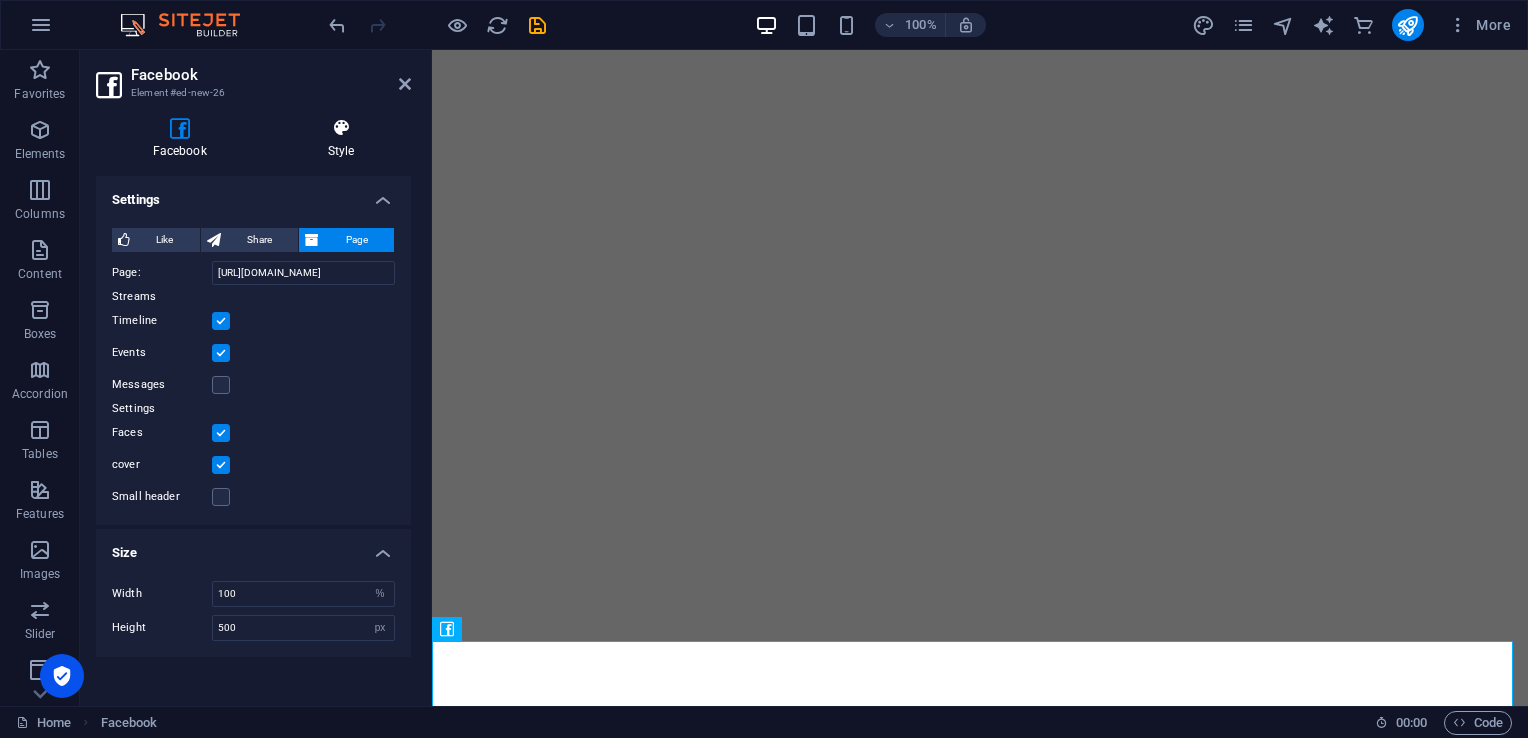 click on "Style" at bounding box center [341, 139] 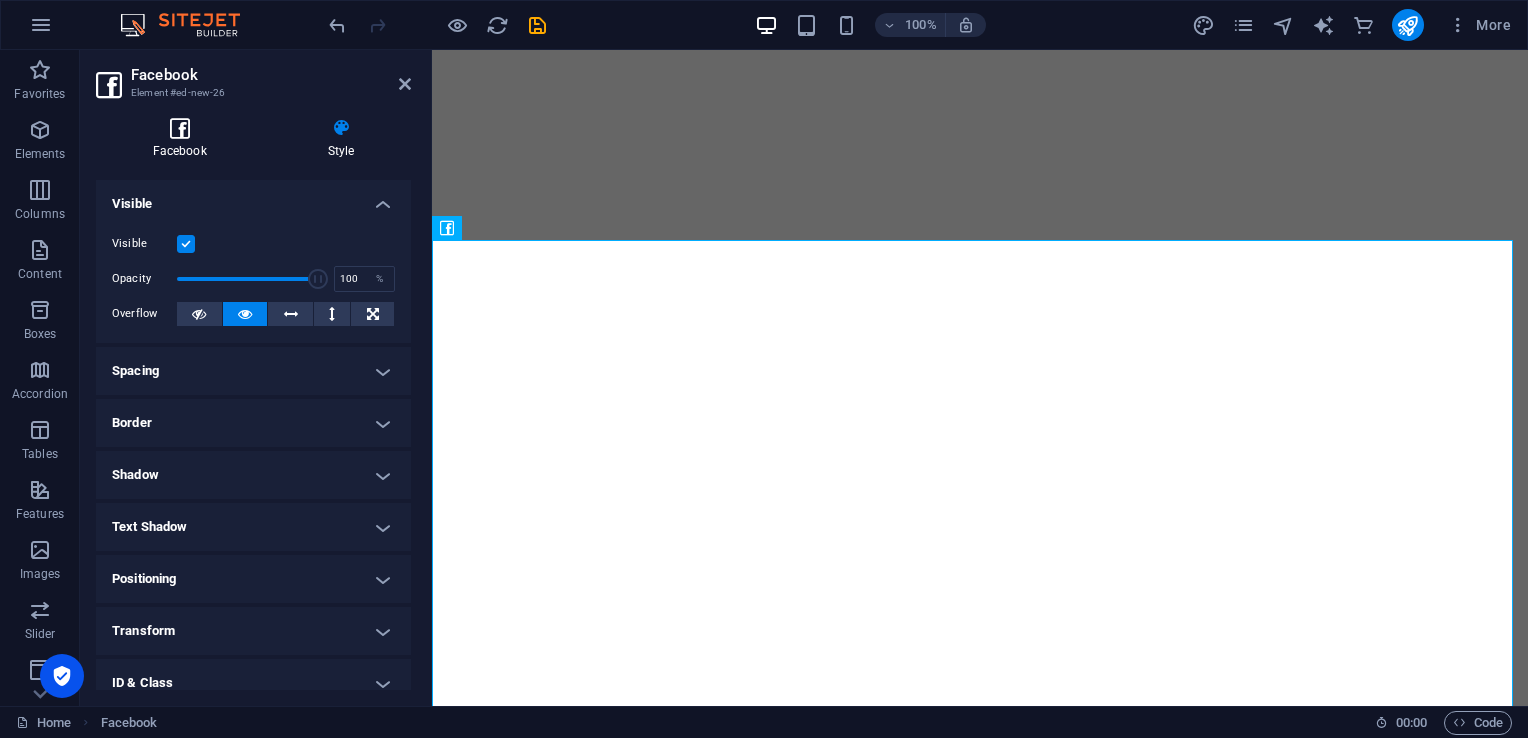 click on "Facebook" at bounding box center [183, 139] 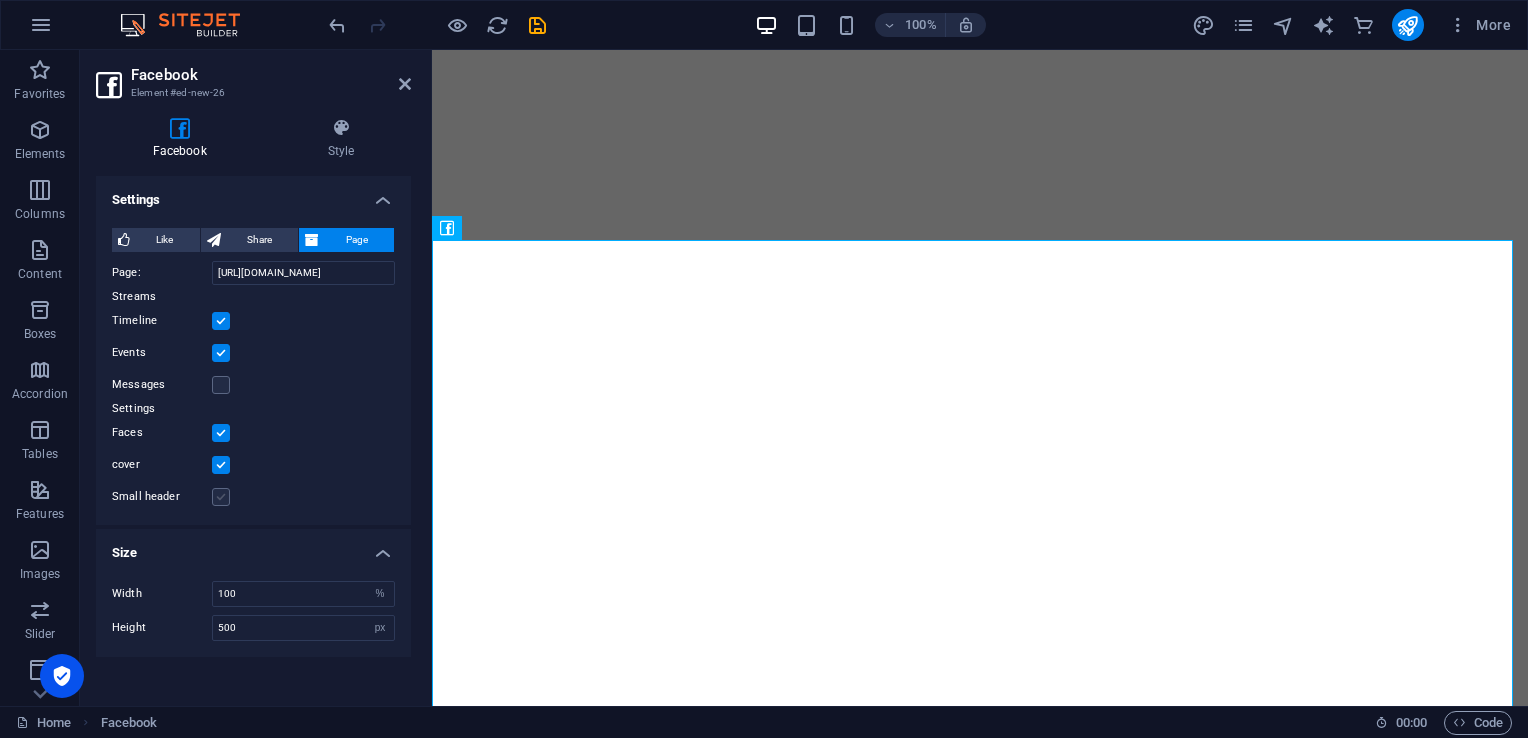 click at bounding box center (221, 497) 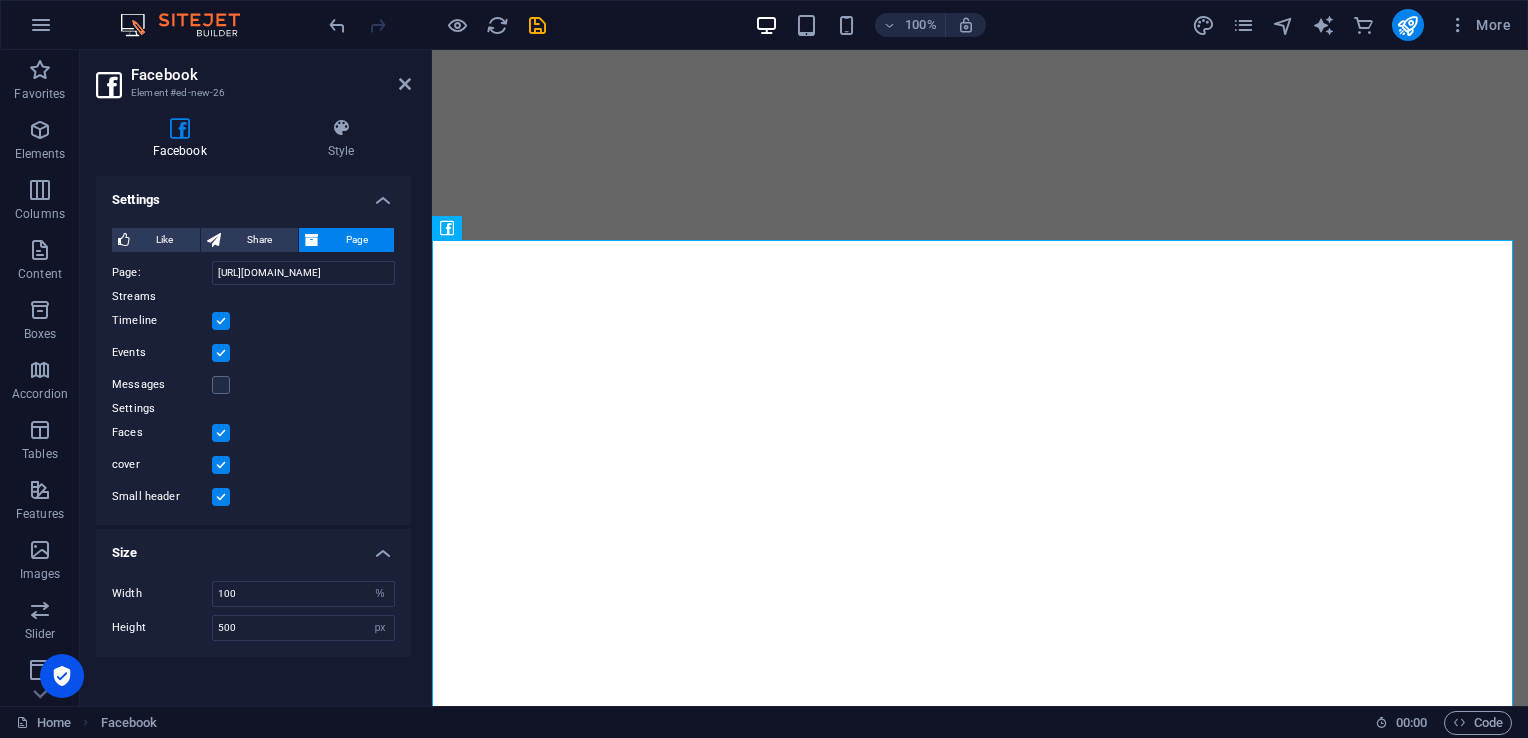 drag, startPoint x: 222, startPoint y: 470, endPoint x: 236, endPoint y: 469, distance: 14.035668 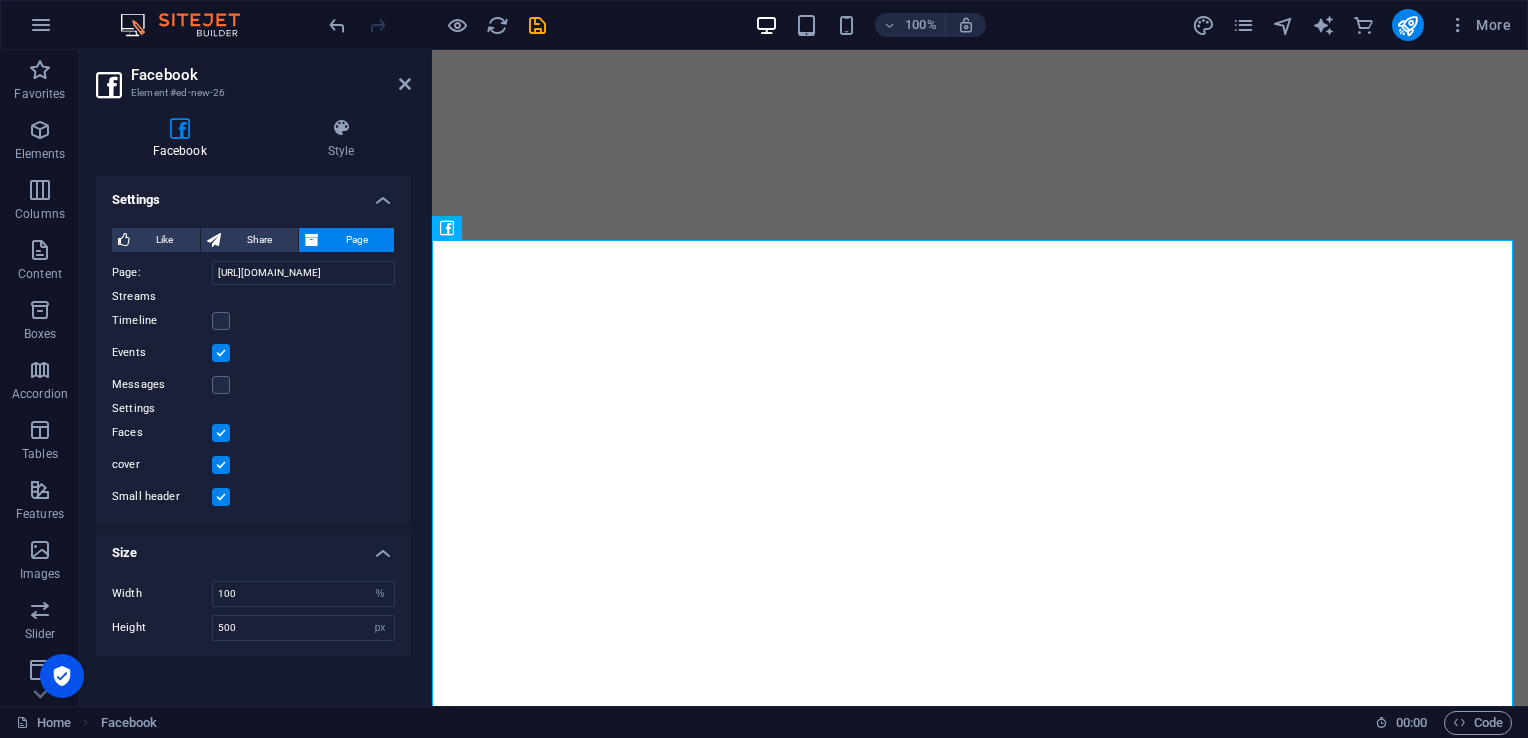 click at bounding box center [221, 353] 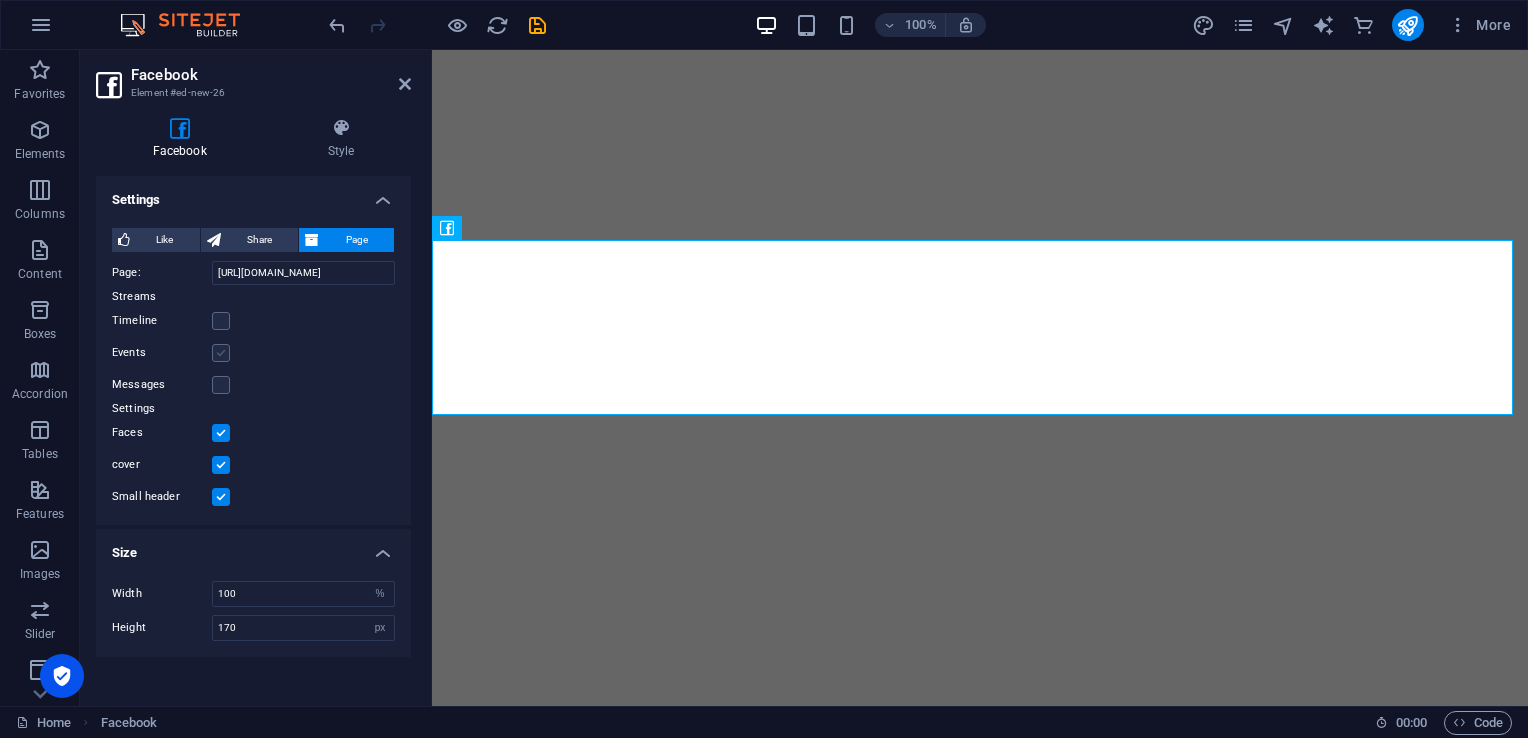 click at bounding box center (221, 353) 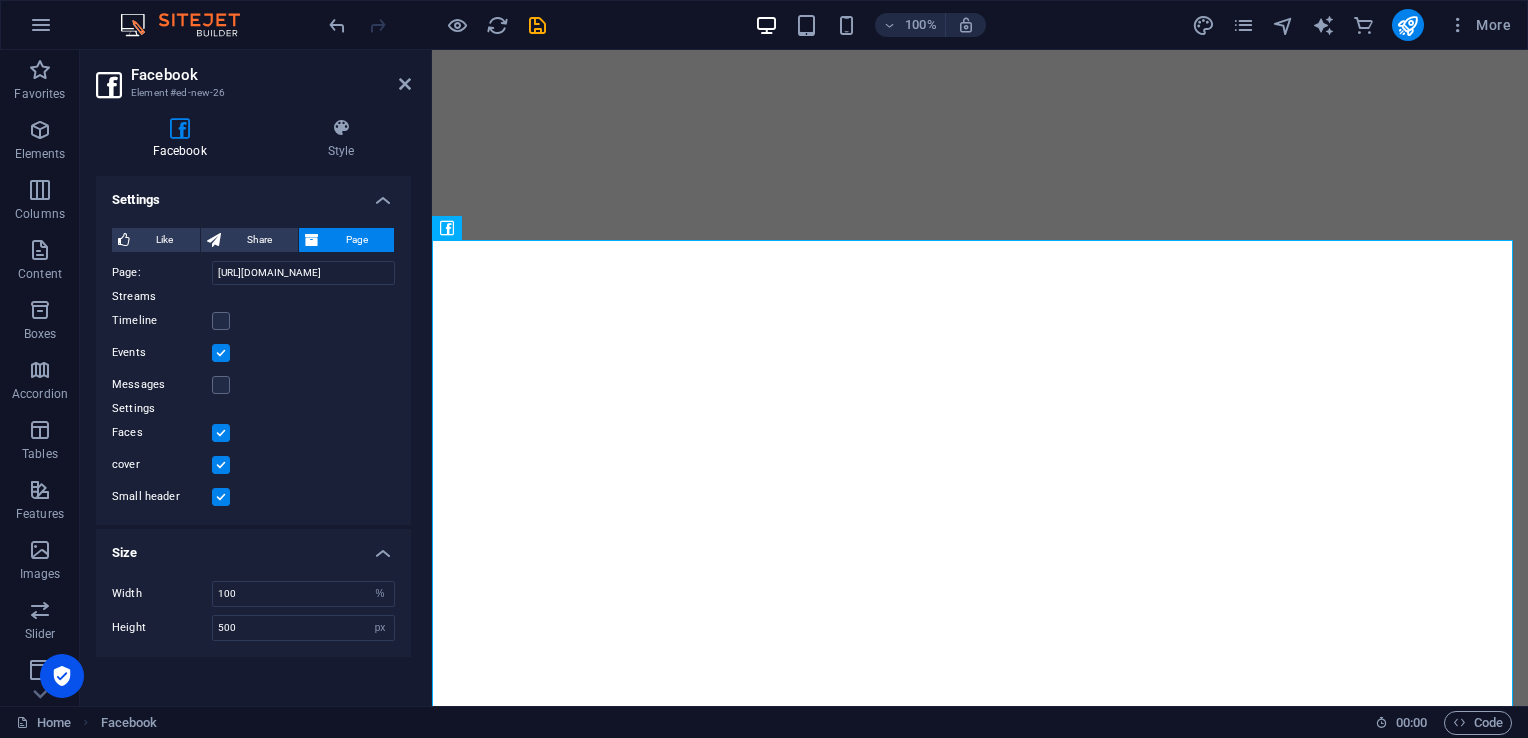 click at bounding box center [221, 353] 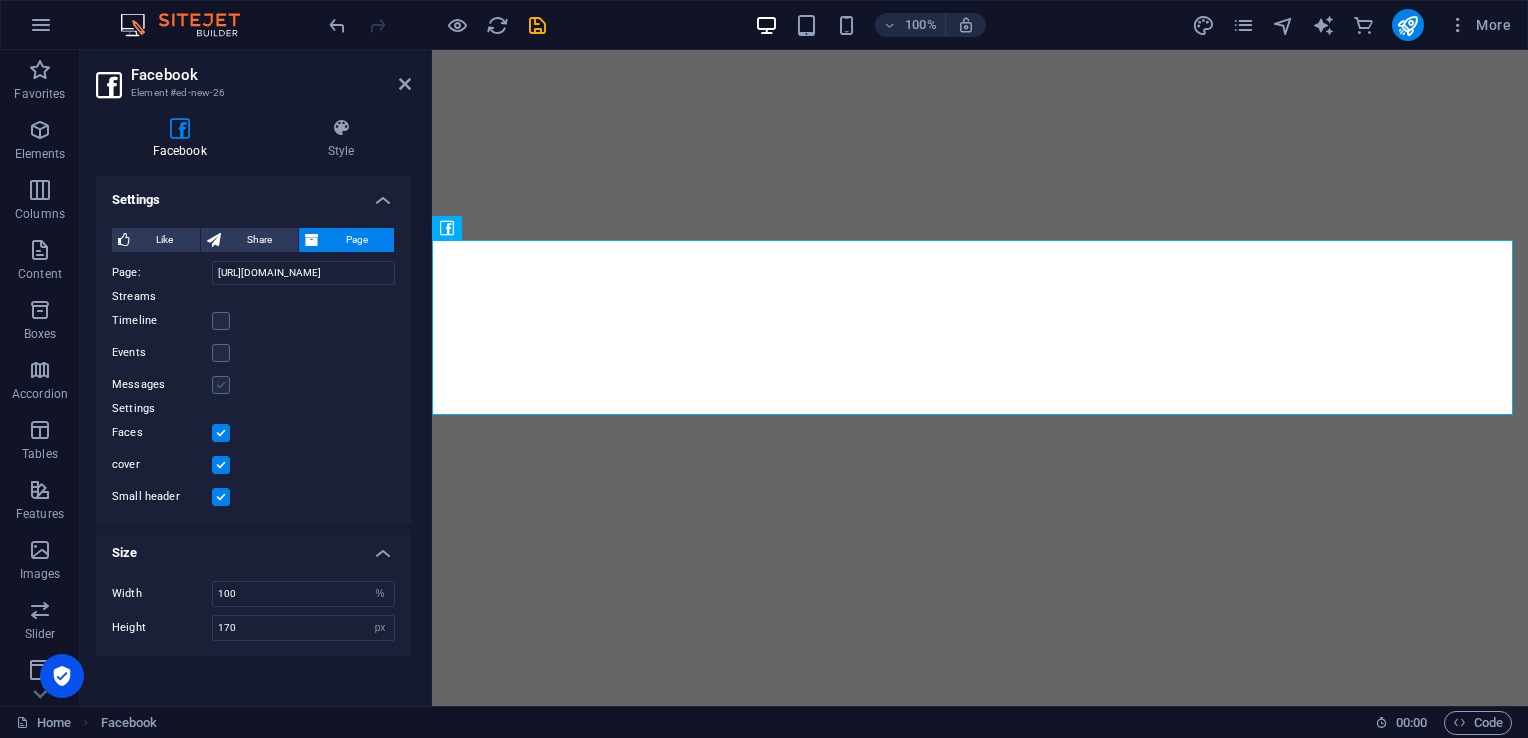click at bounding box center [221, 385] 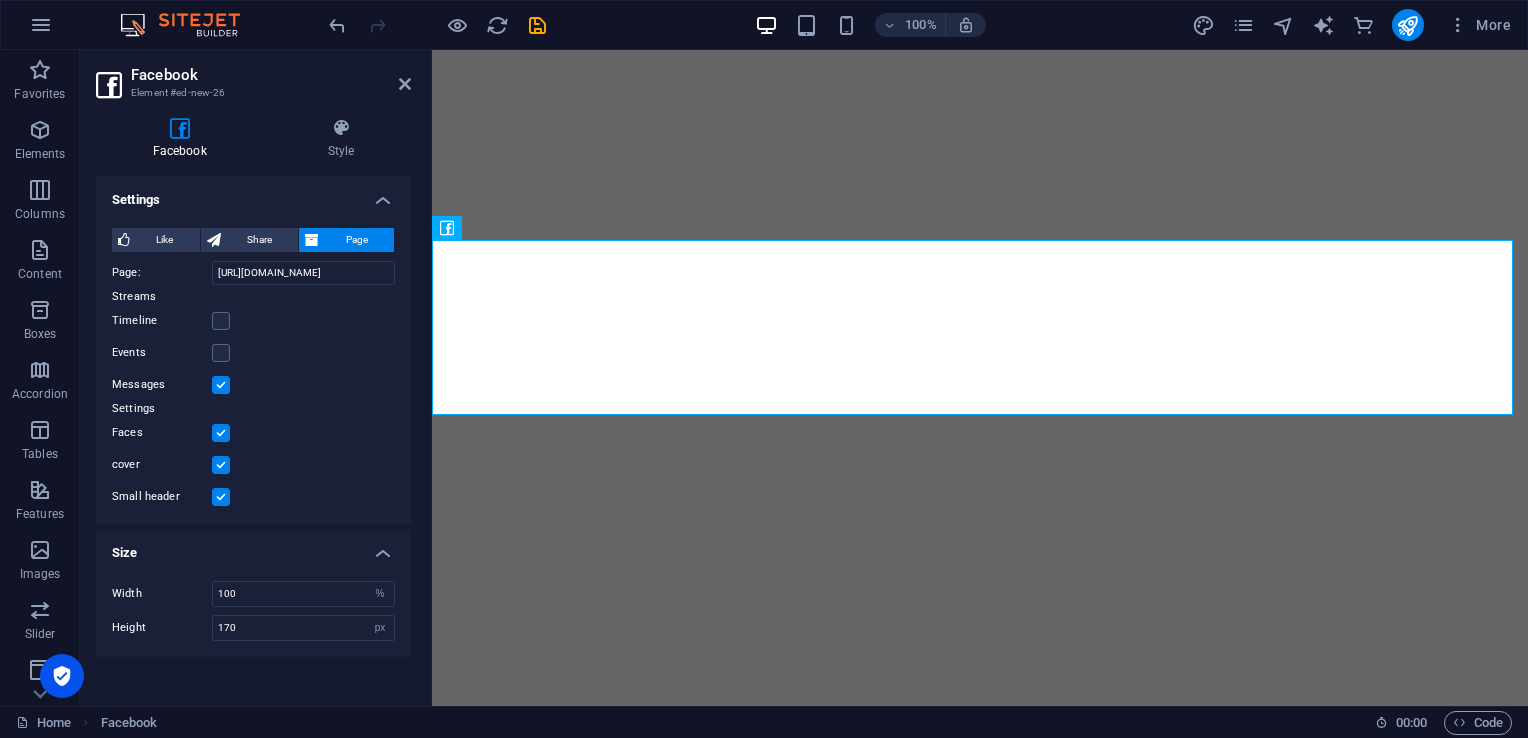 type on "500" 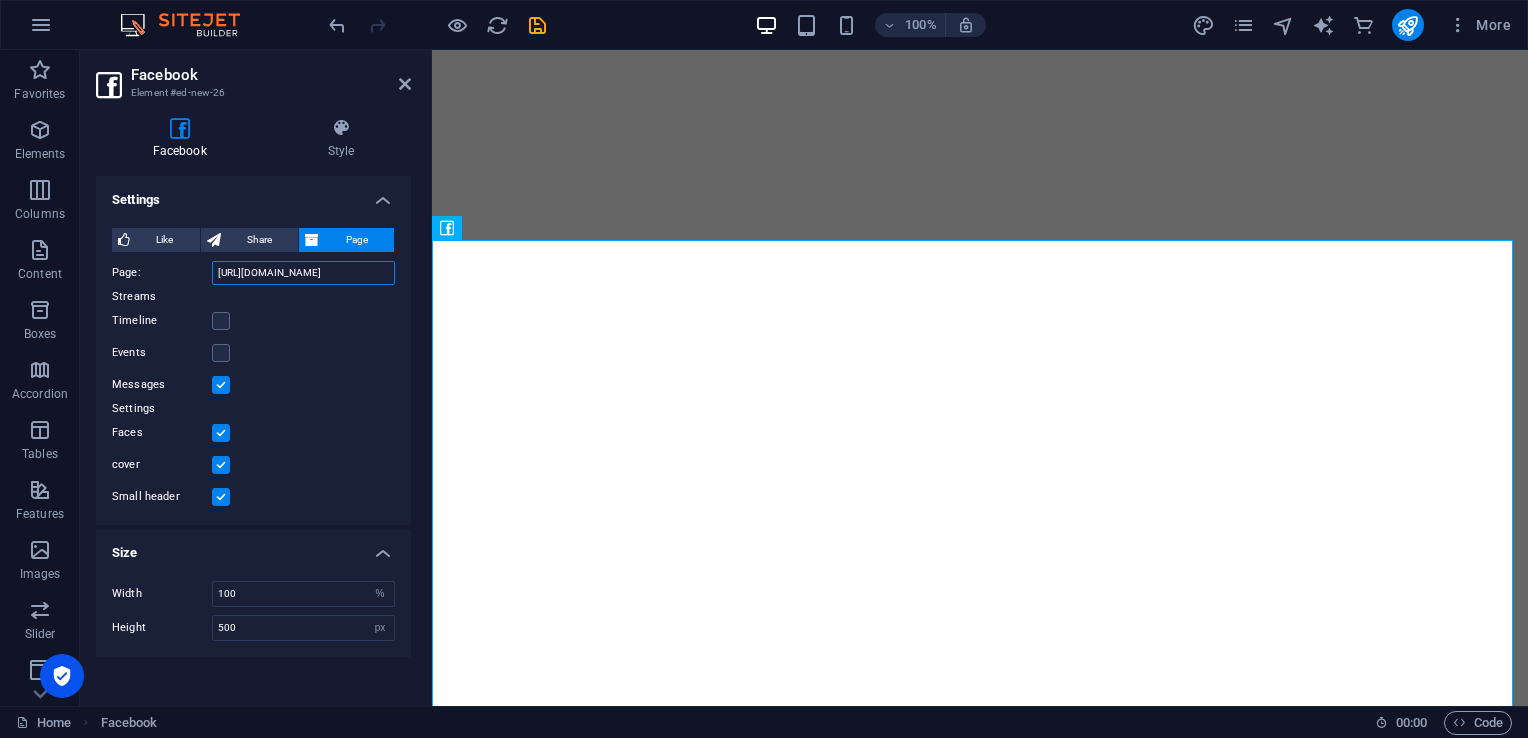 click on "https://www.facebook.com/facebook" at bounding box center (303, 273) 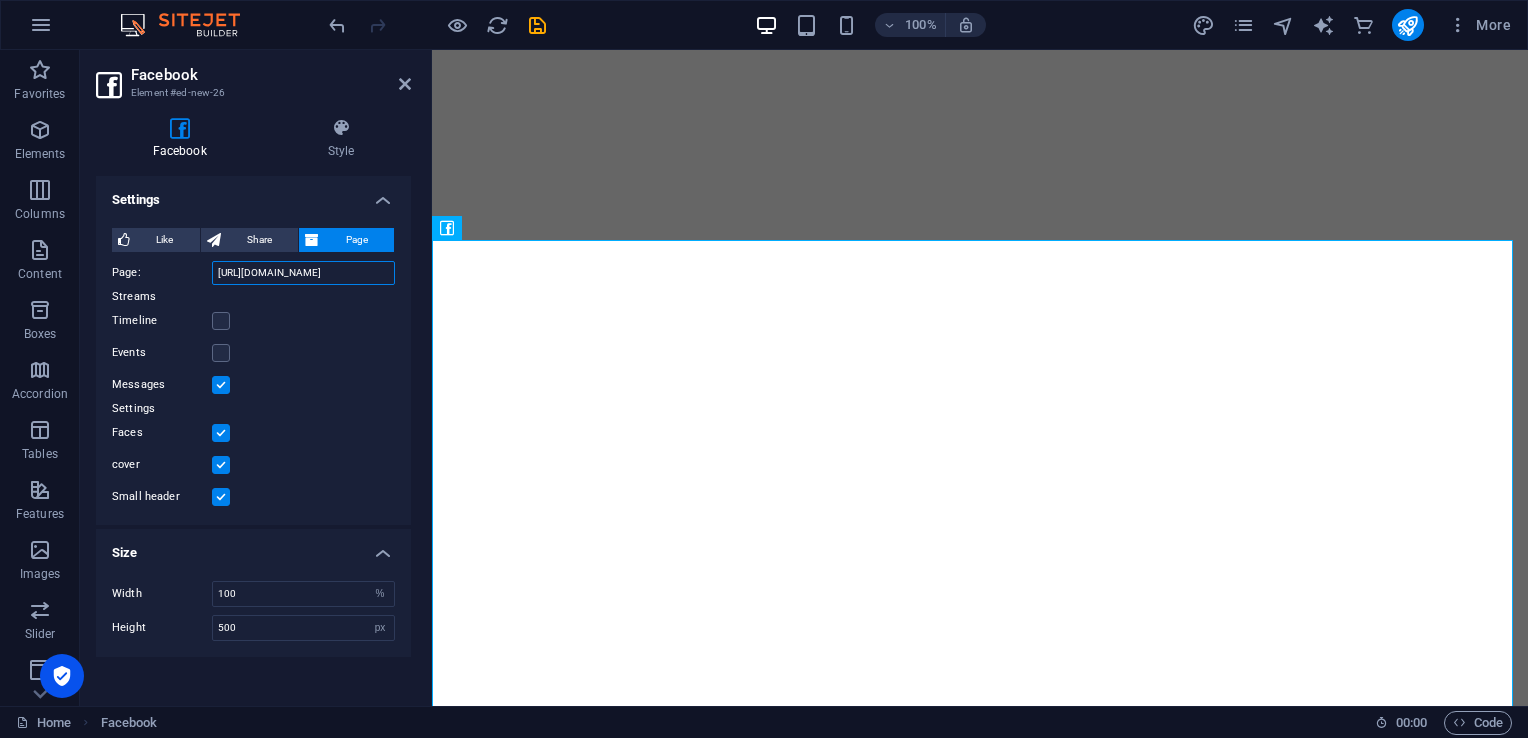 paste on "eb.facebook.com/cehros/?_rdc=1&_rdr#" 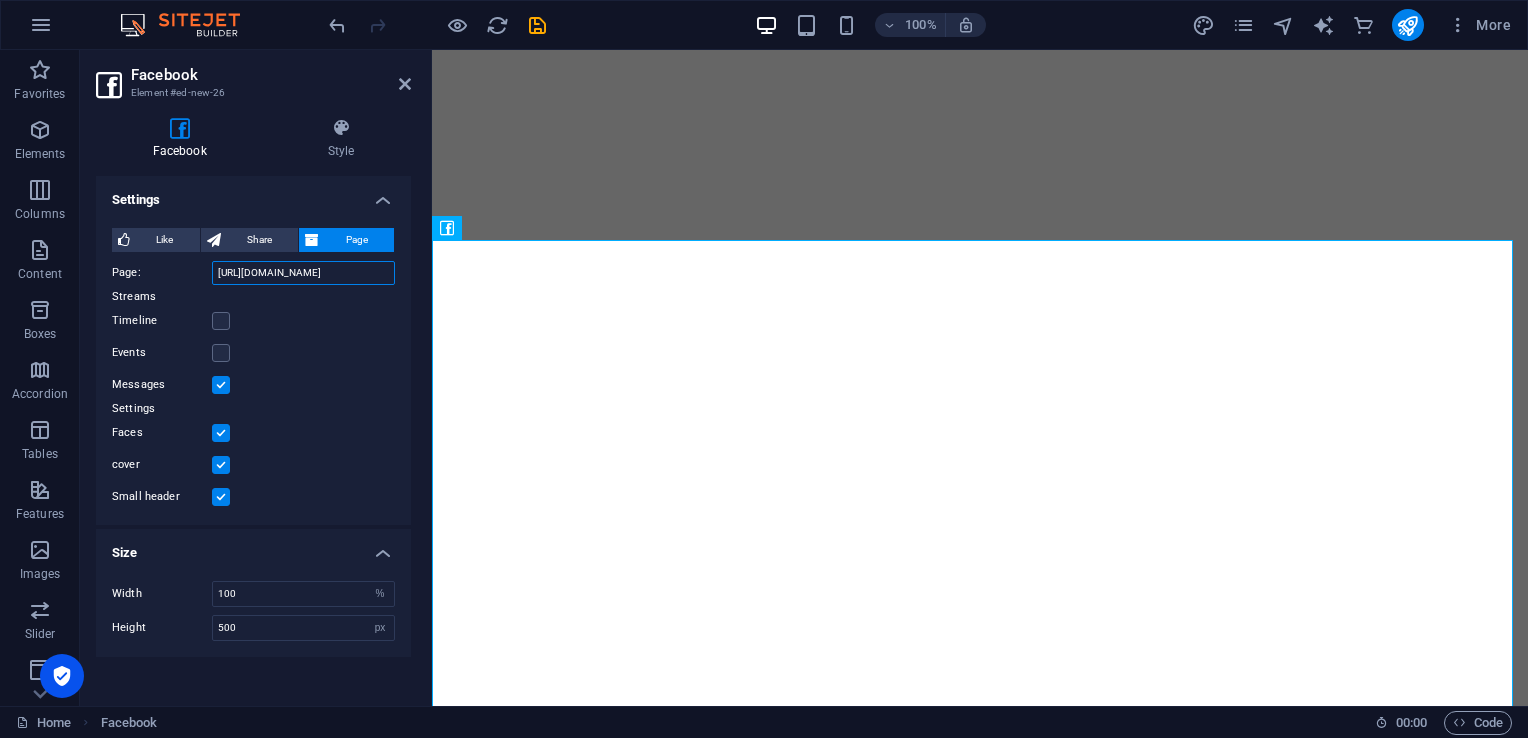 type on "https://web.facebook.com/cehros/?_rdc=1&_rdr#" 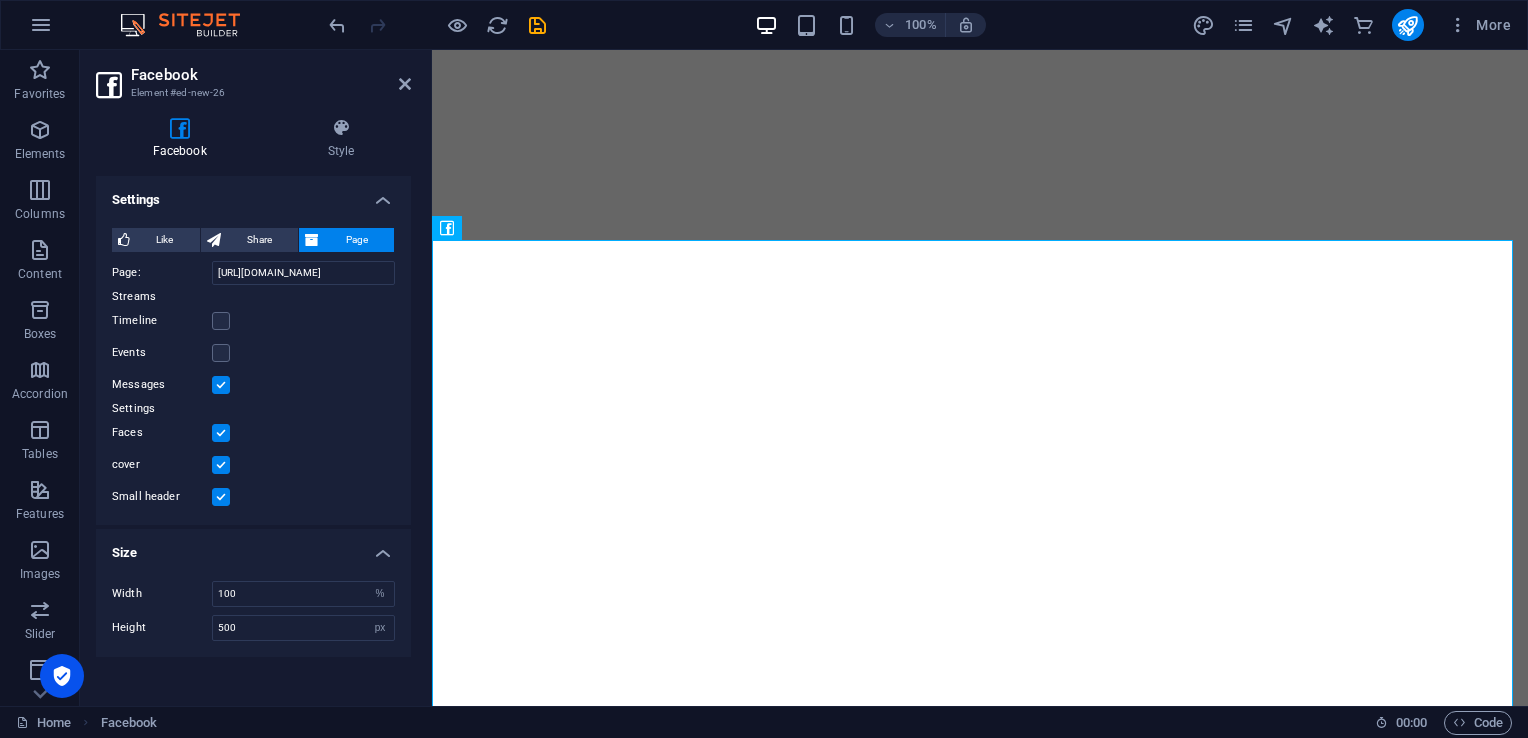 click at bounding box center (221, 433) 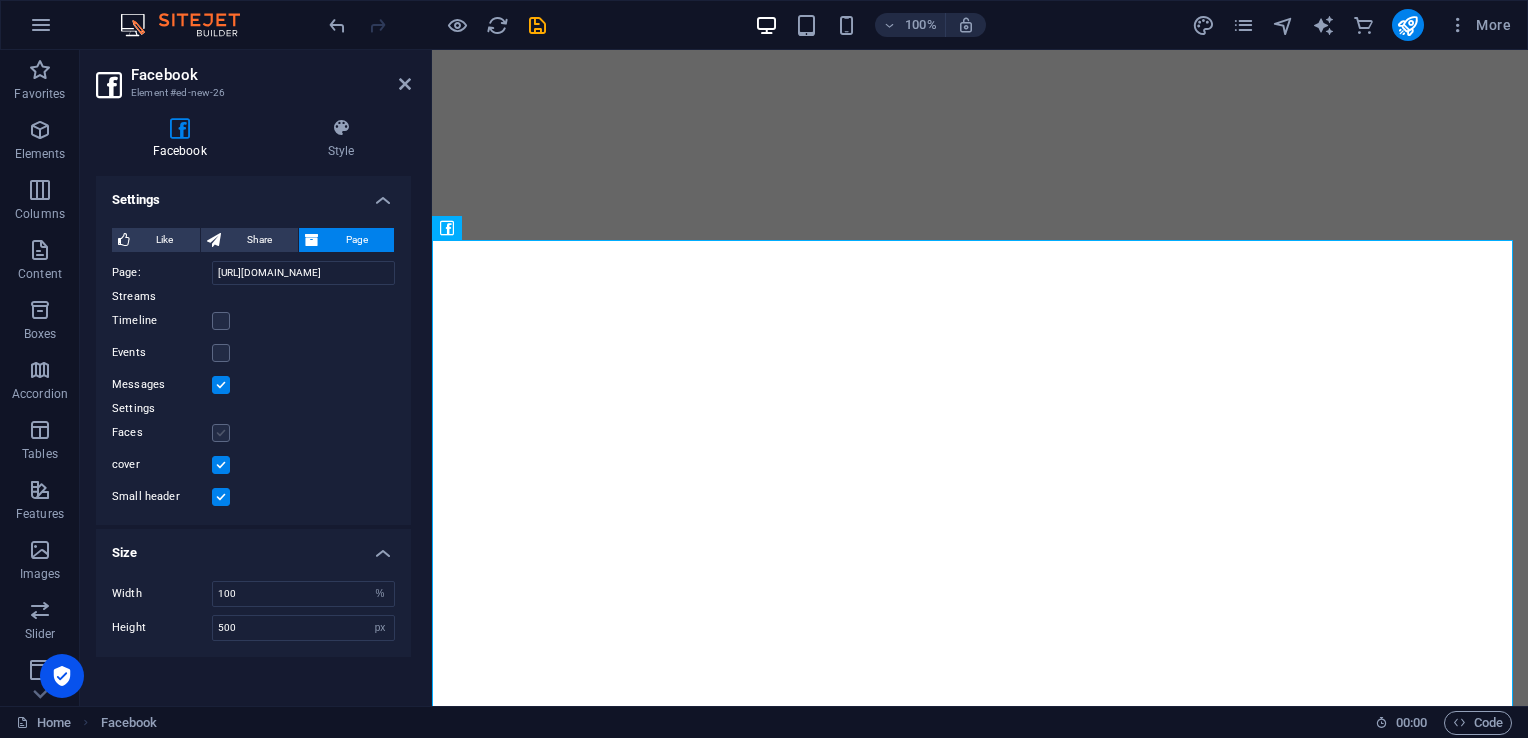 scroll, scrollTop: 0, scrollLeft: 0, axis: both 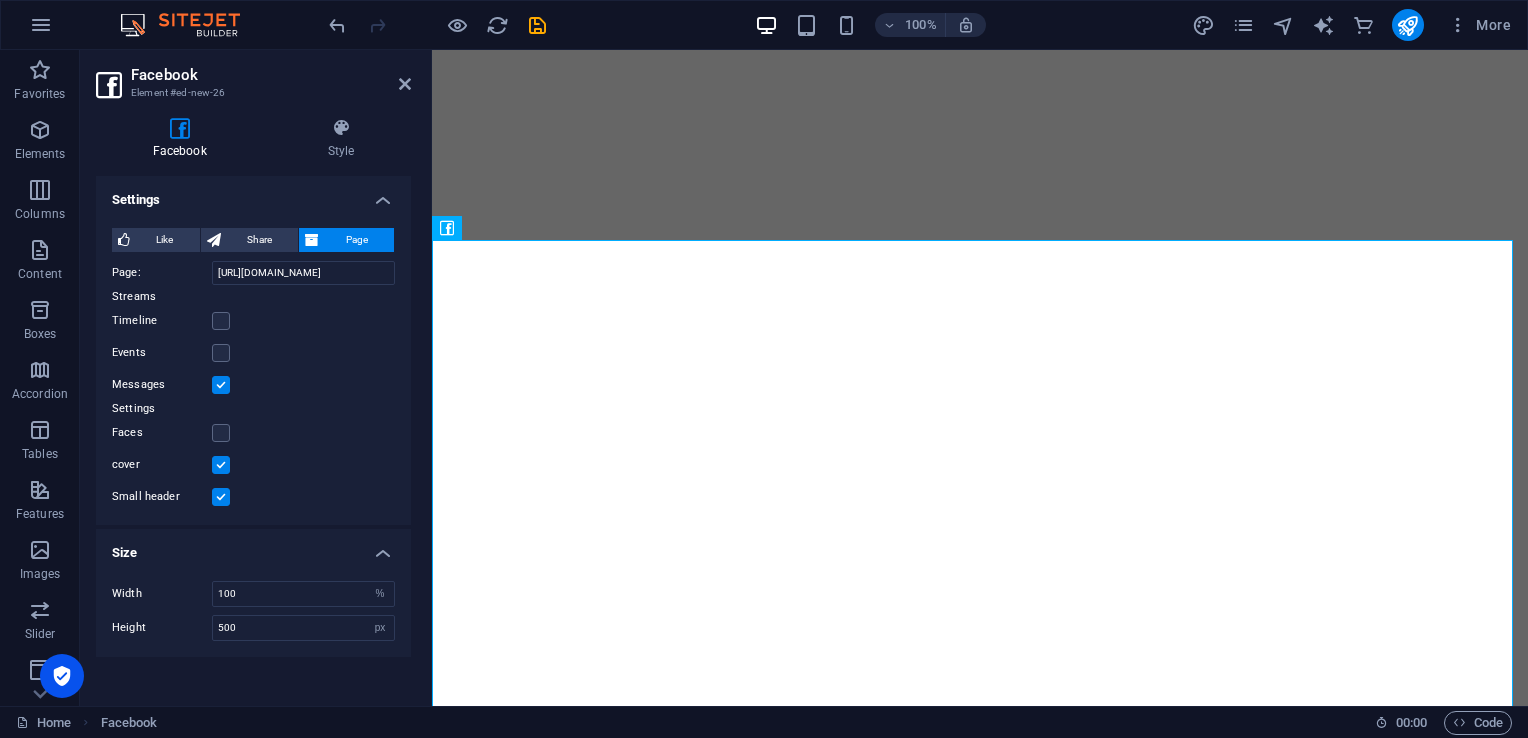 click at bounding box center [221, 465] 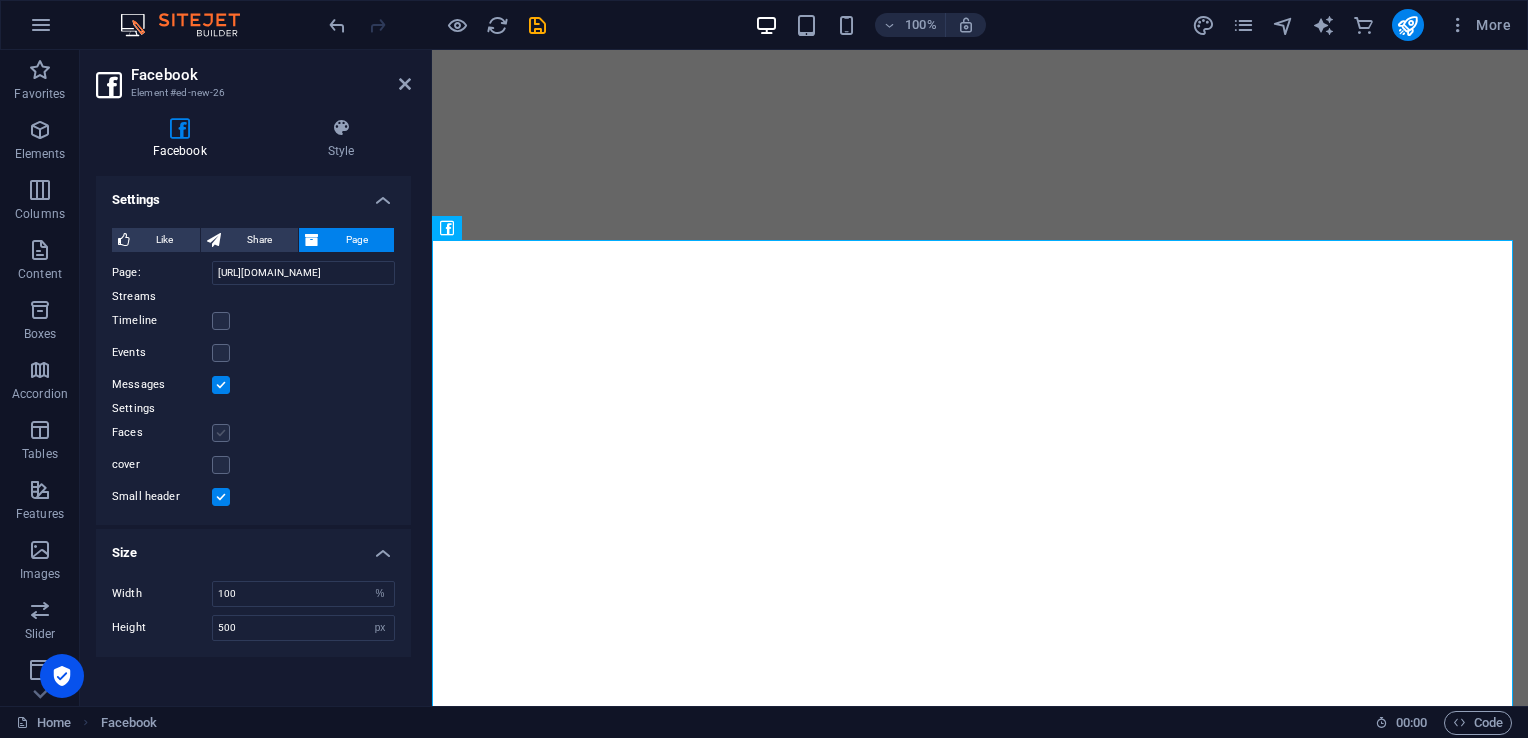 click at bounding box center [221, 433] 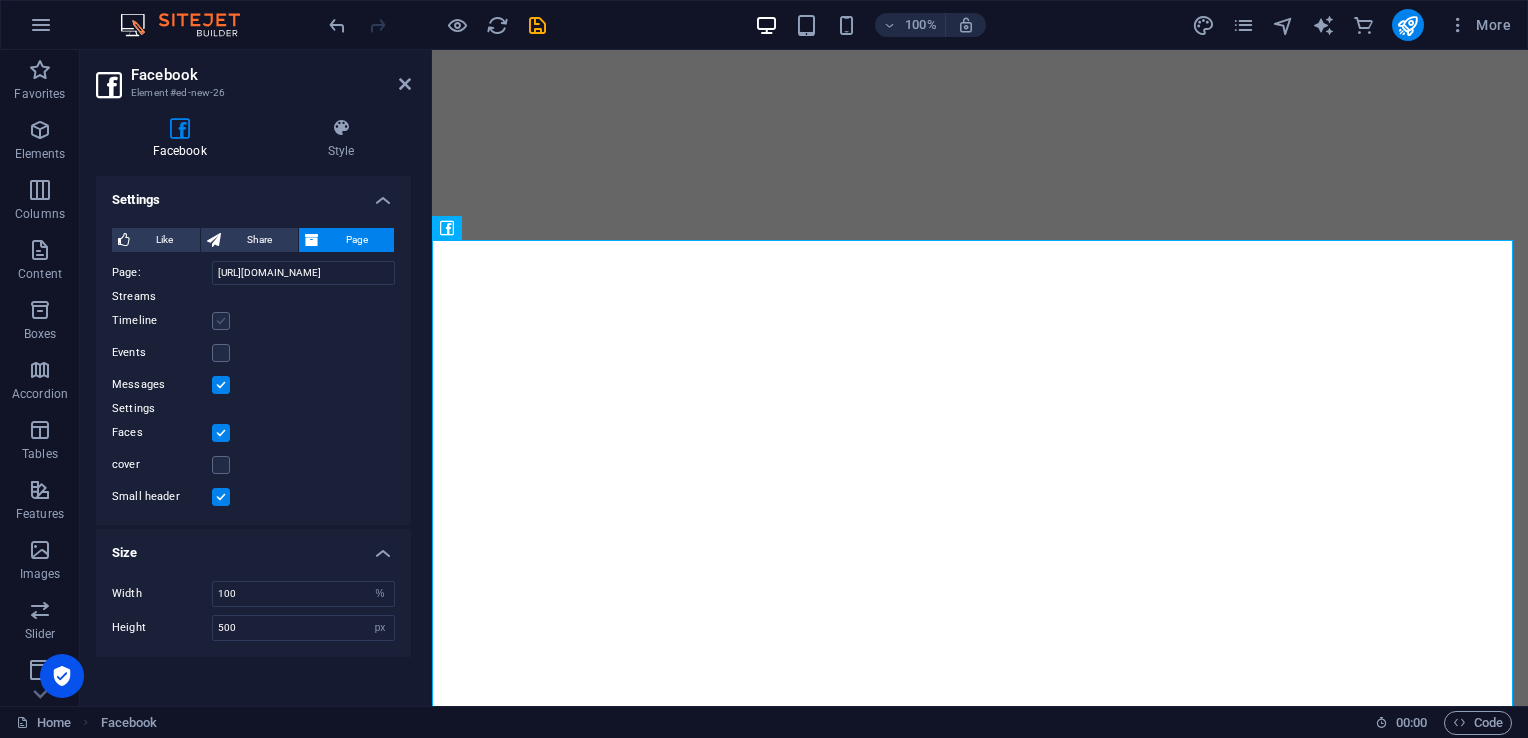 click at bounding box center (221, 321) 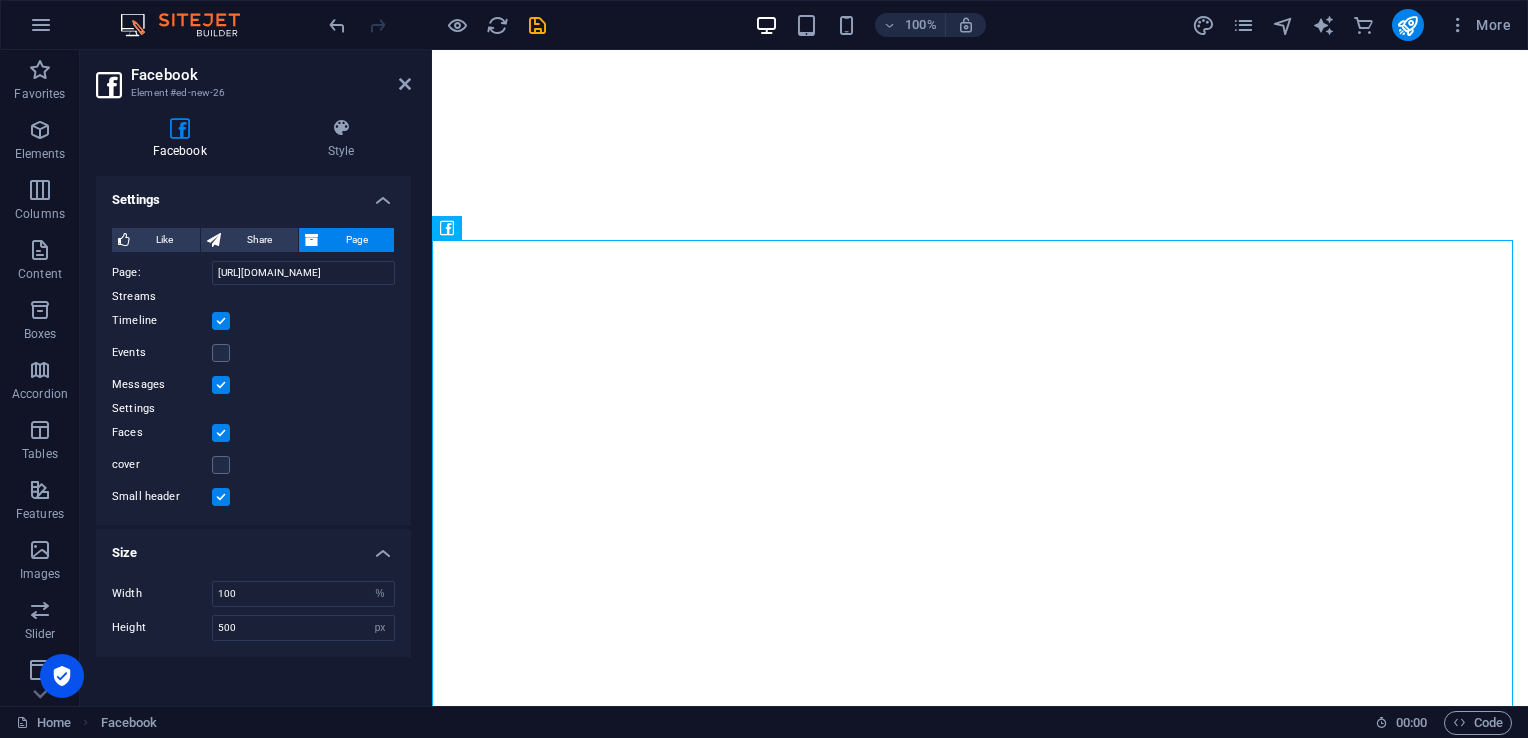 click at bounding box center [221, 385] 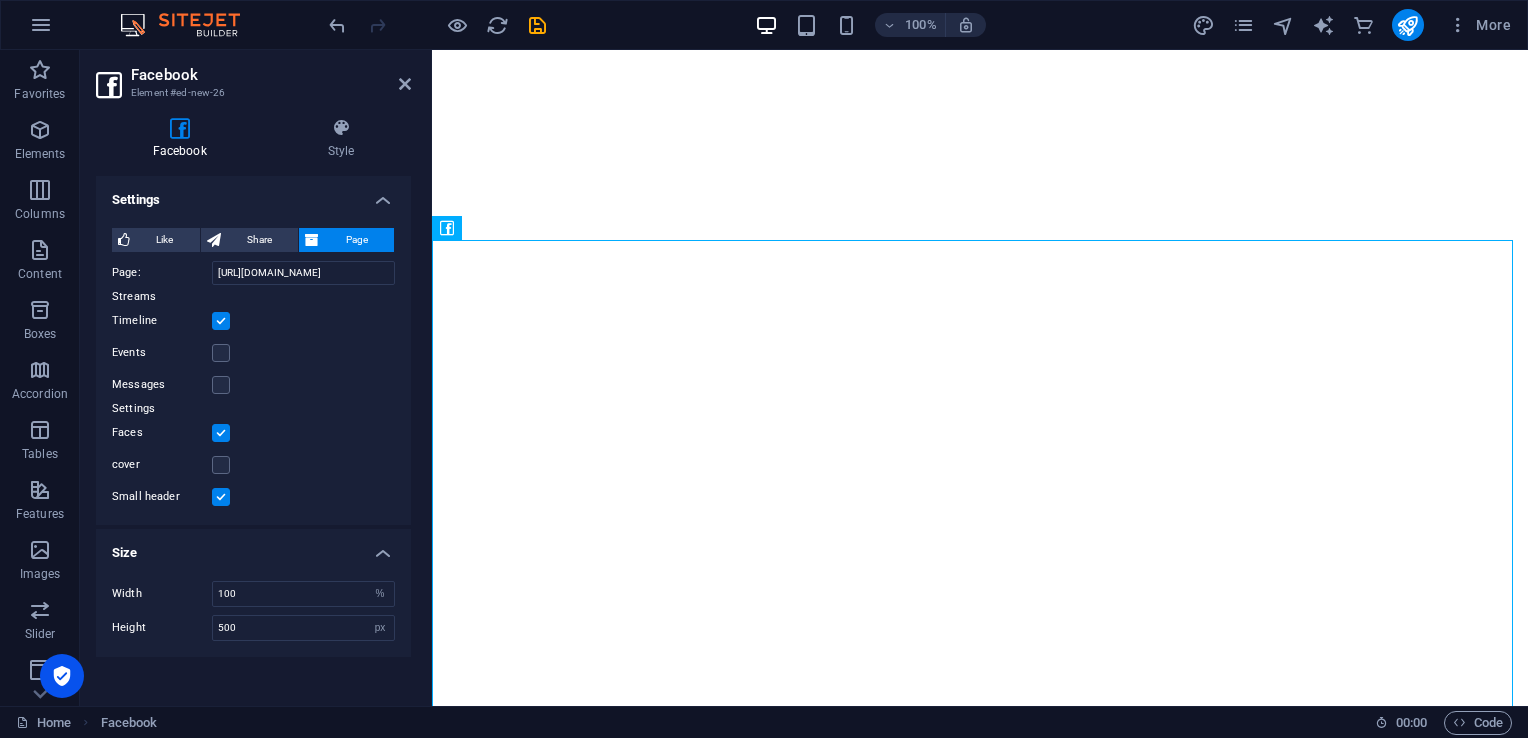 click at bounding box center [221, 433] 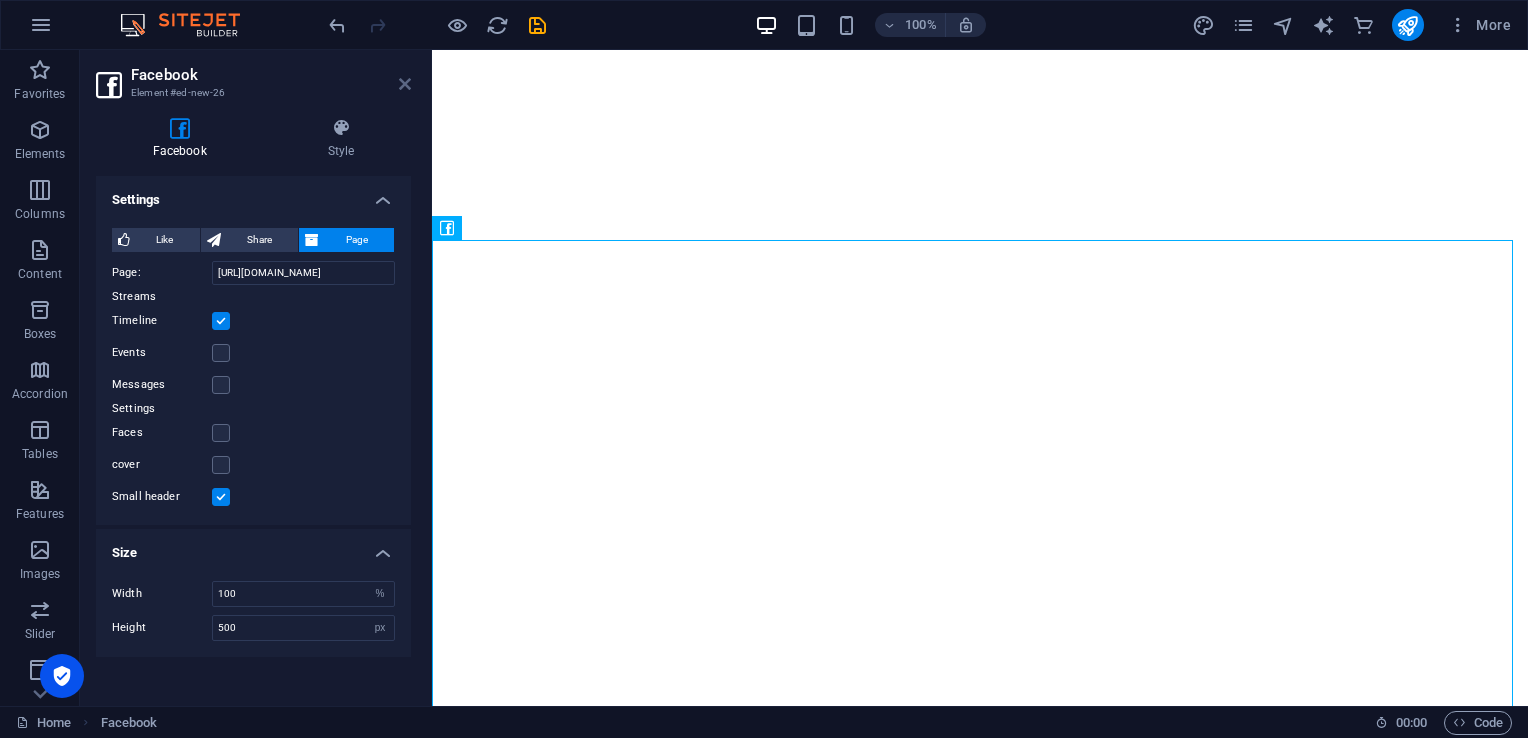 click at bounding box center [405, 84] 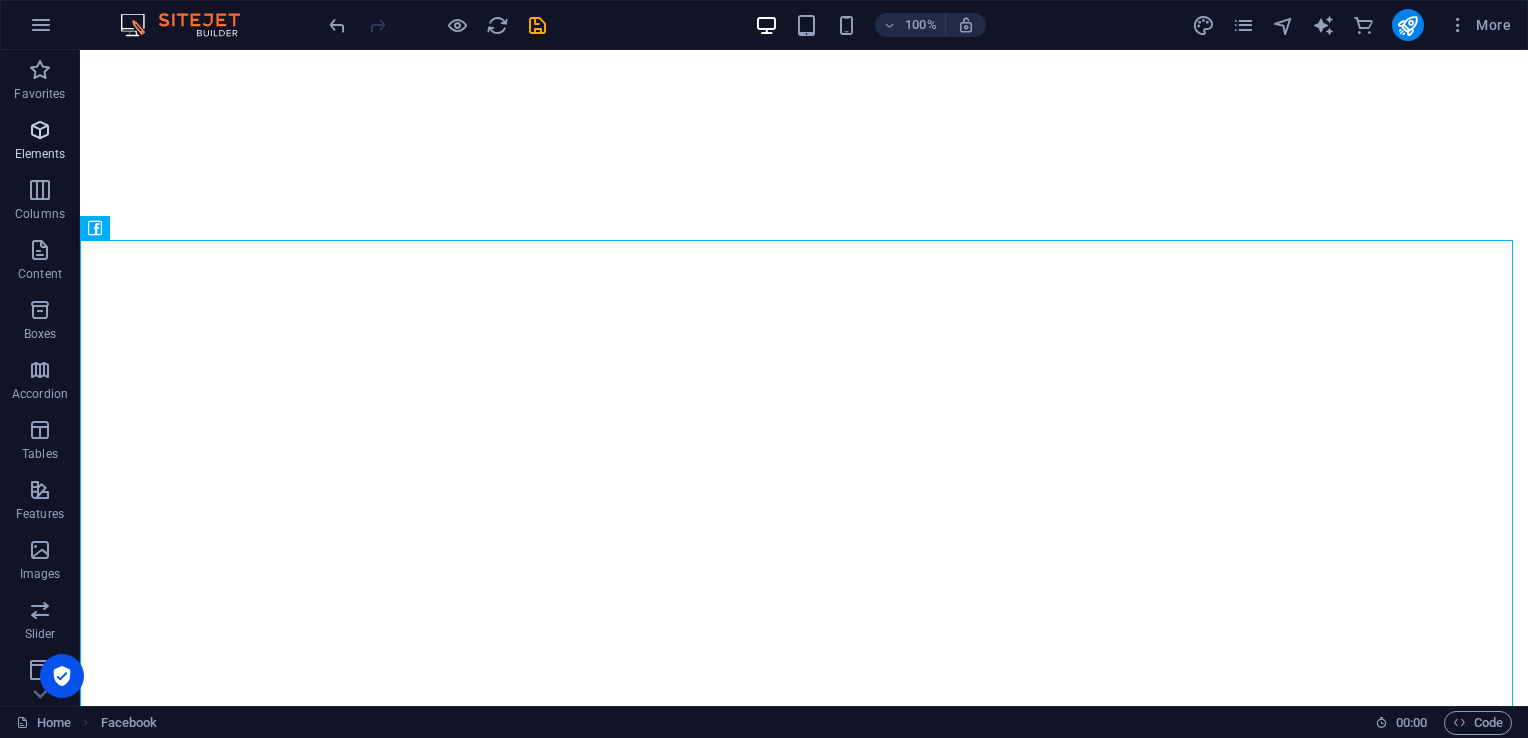 click on "Elements" at bounding box center (40, 154) 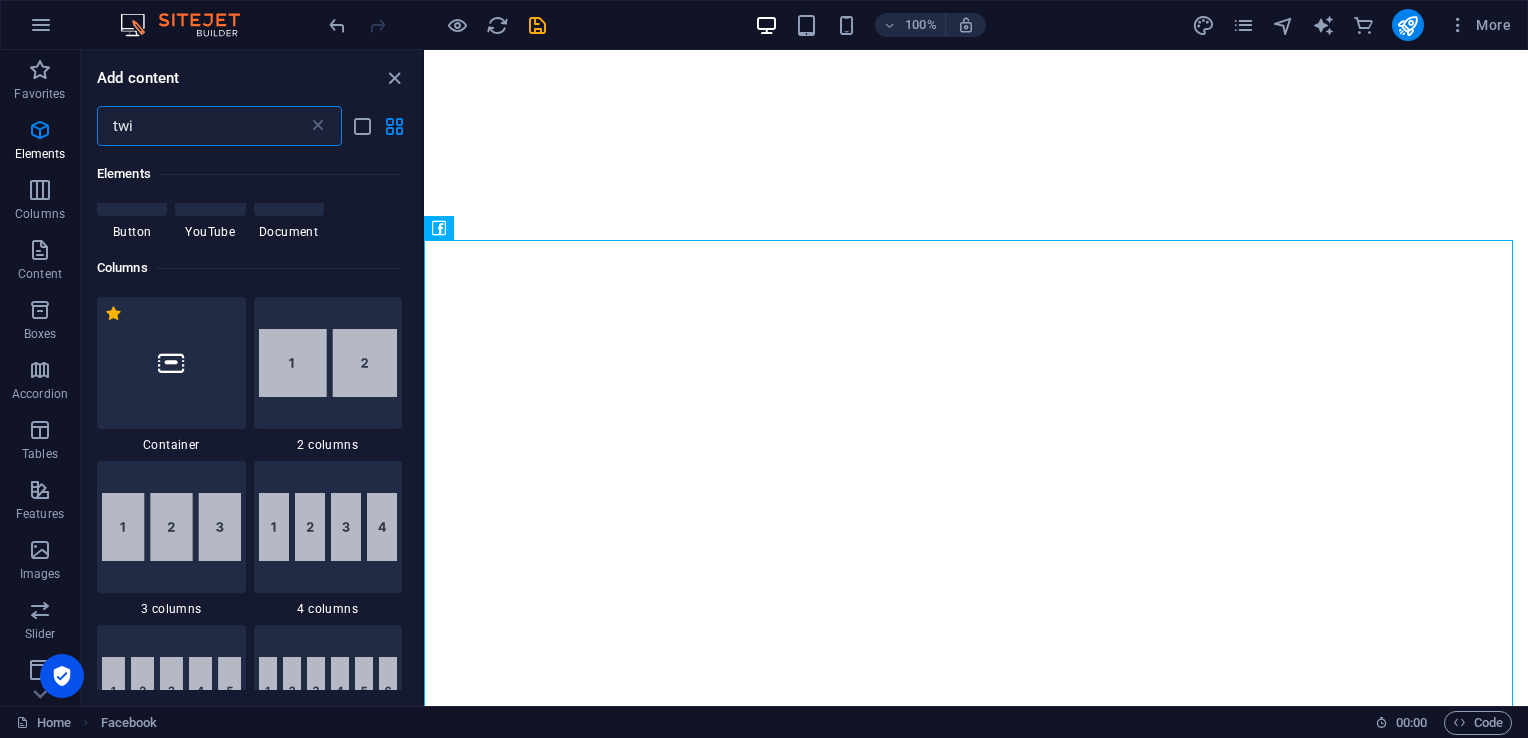scroll, scrollTop: 0, scrollLeft: 0, axis: both 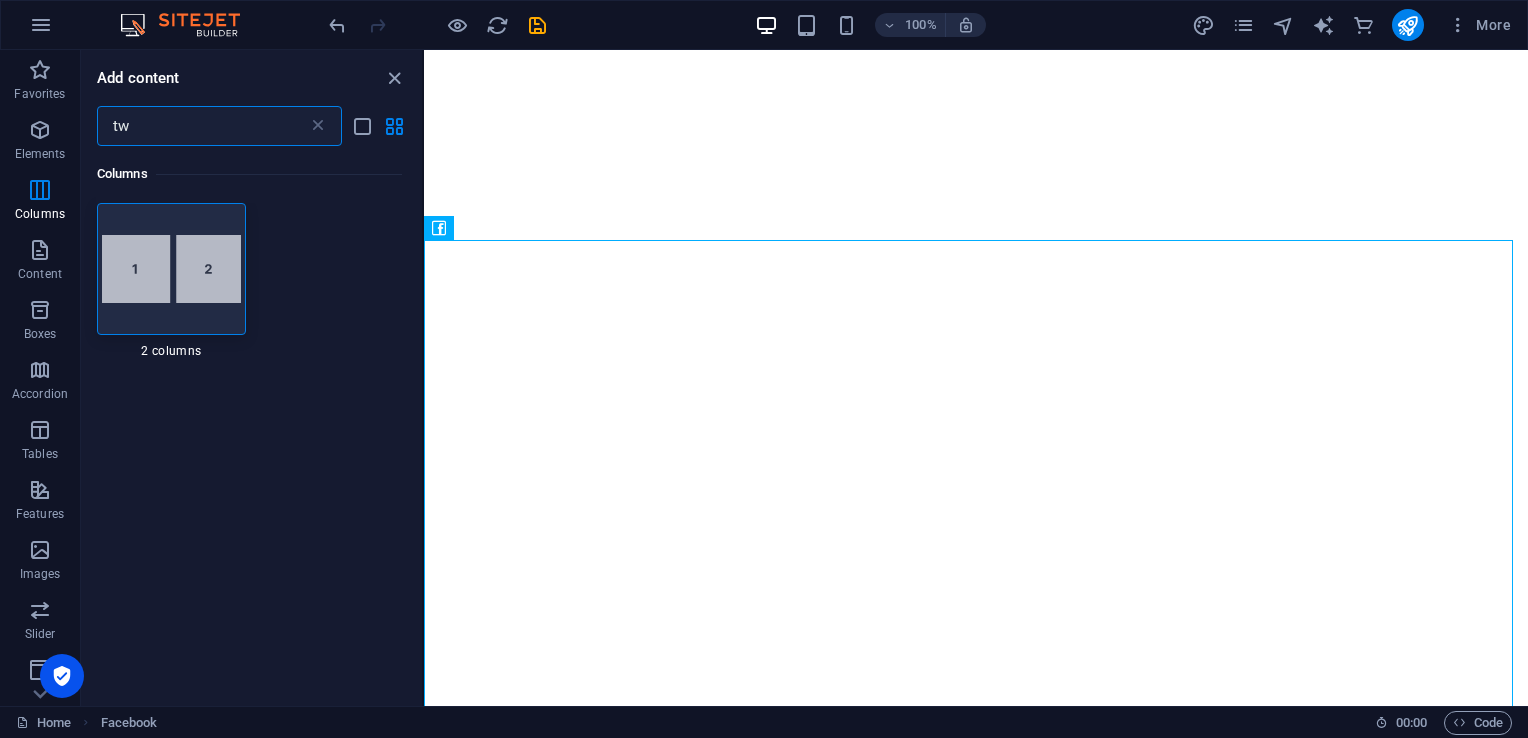 type on "t" 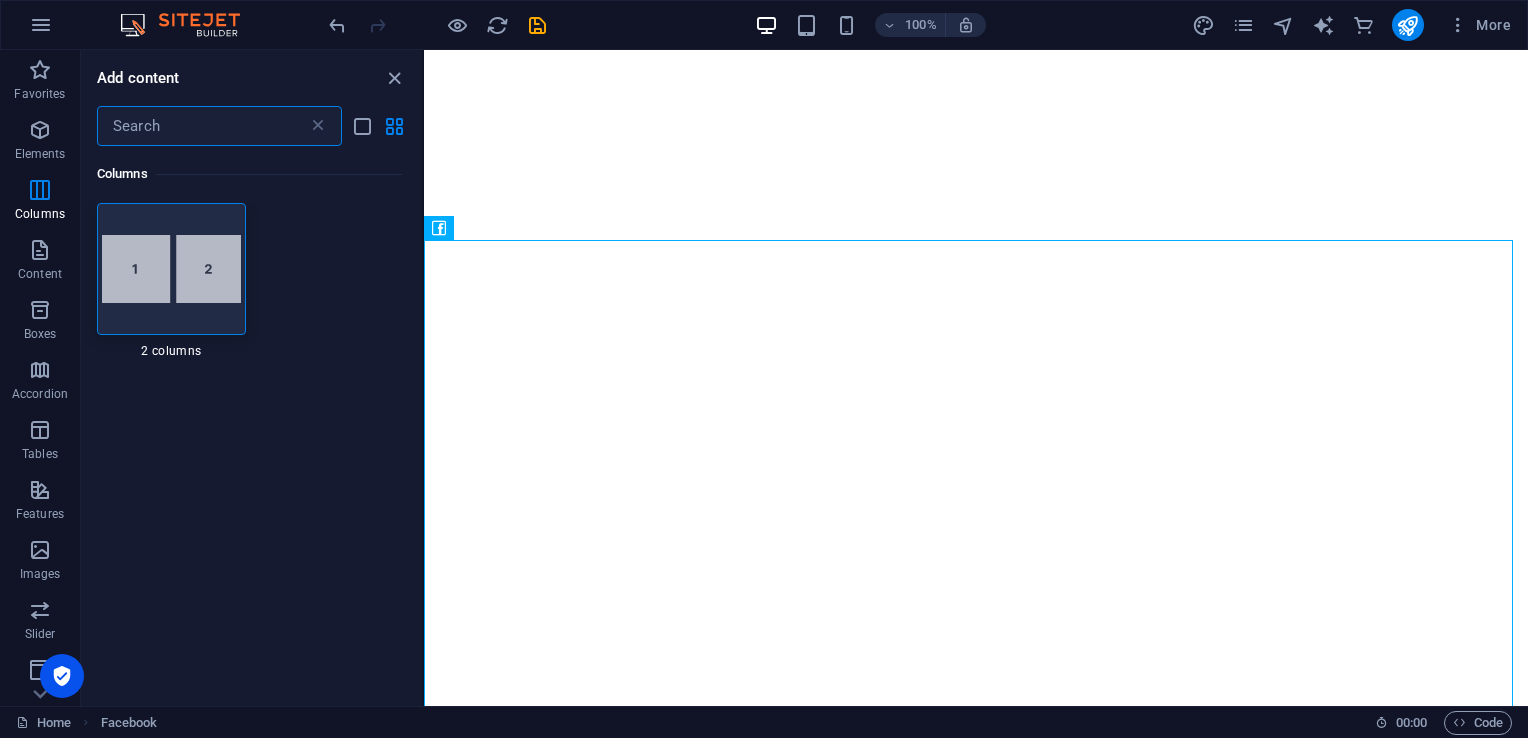 type on "x" 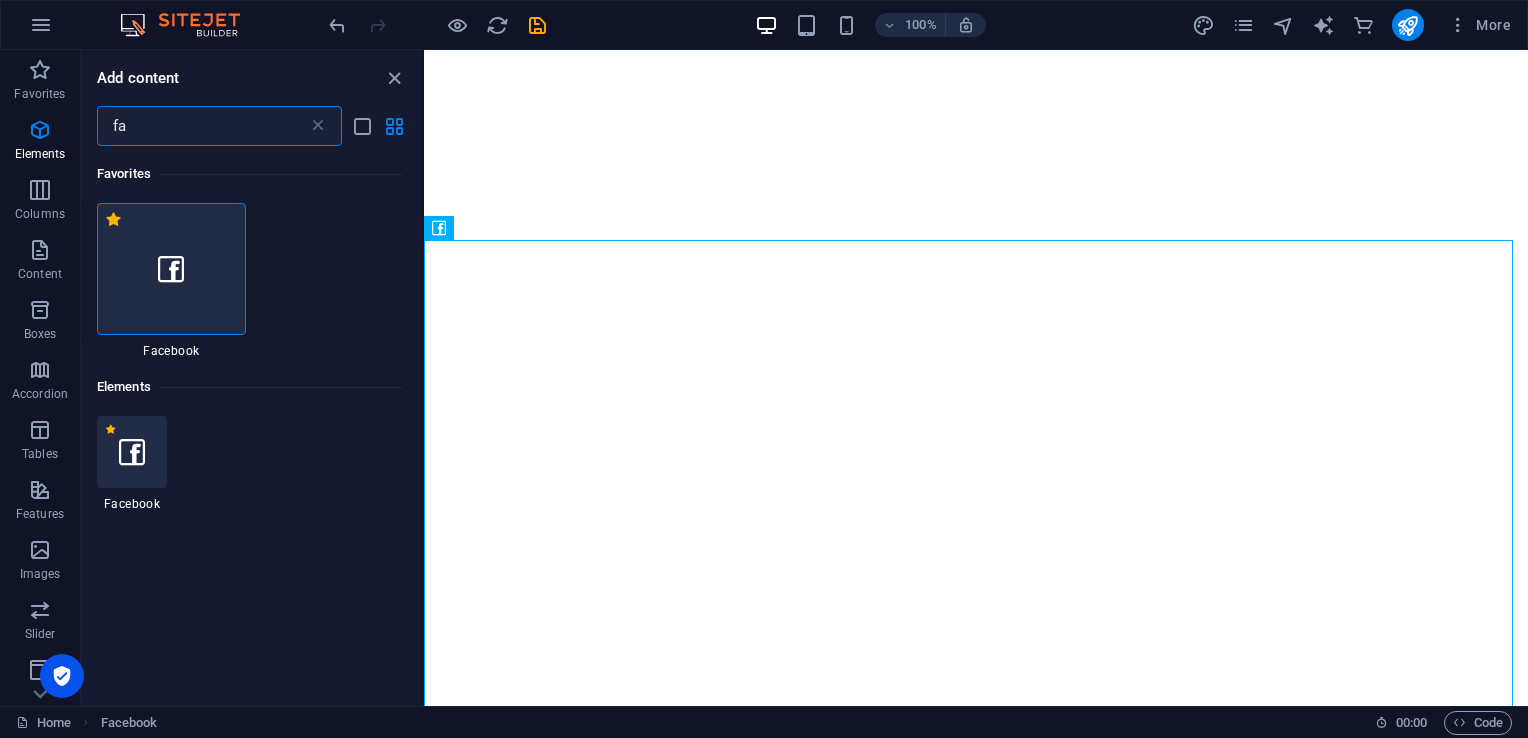 type on "f" 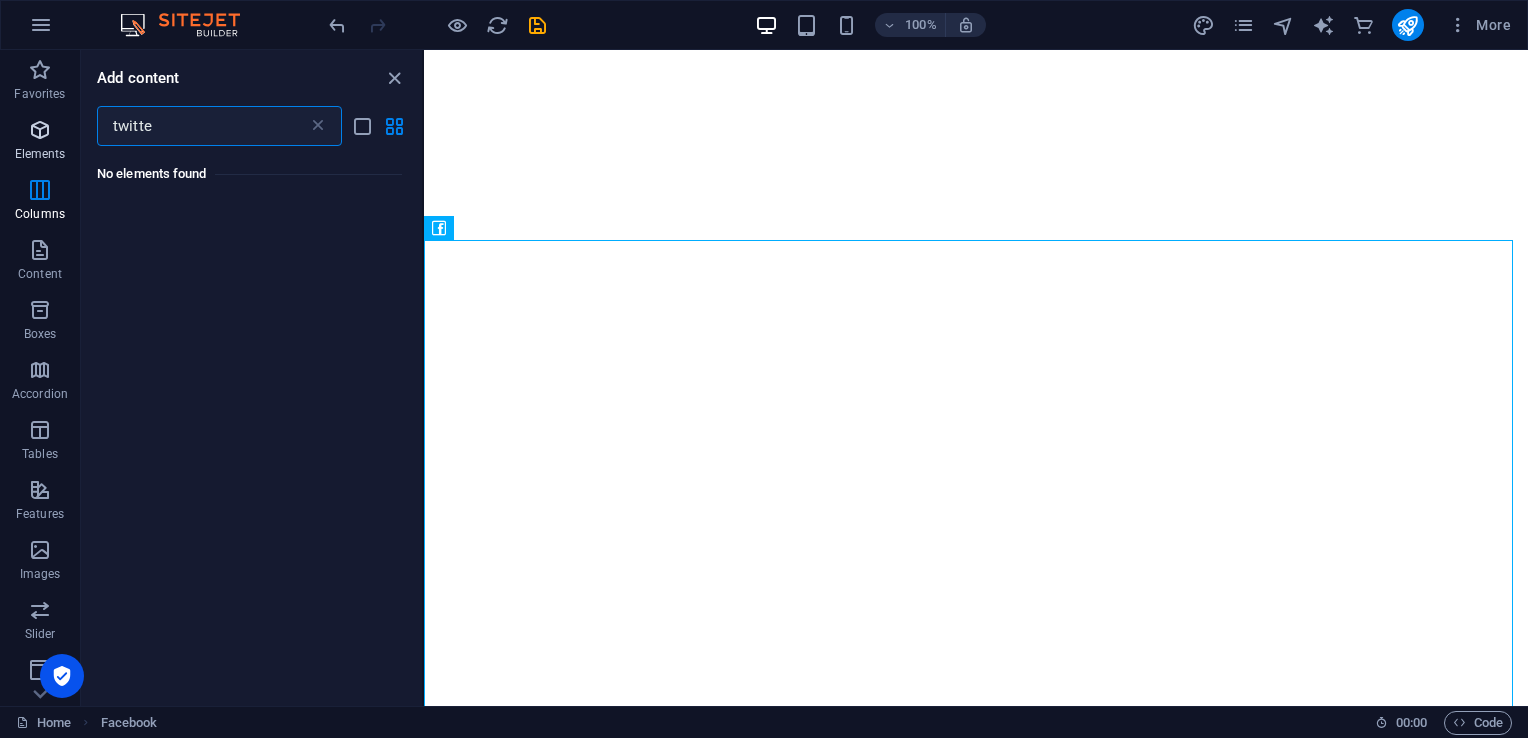 type on "twitte" 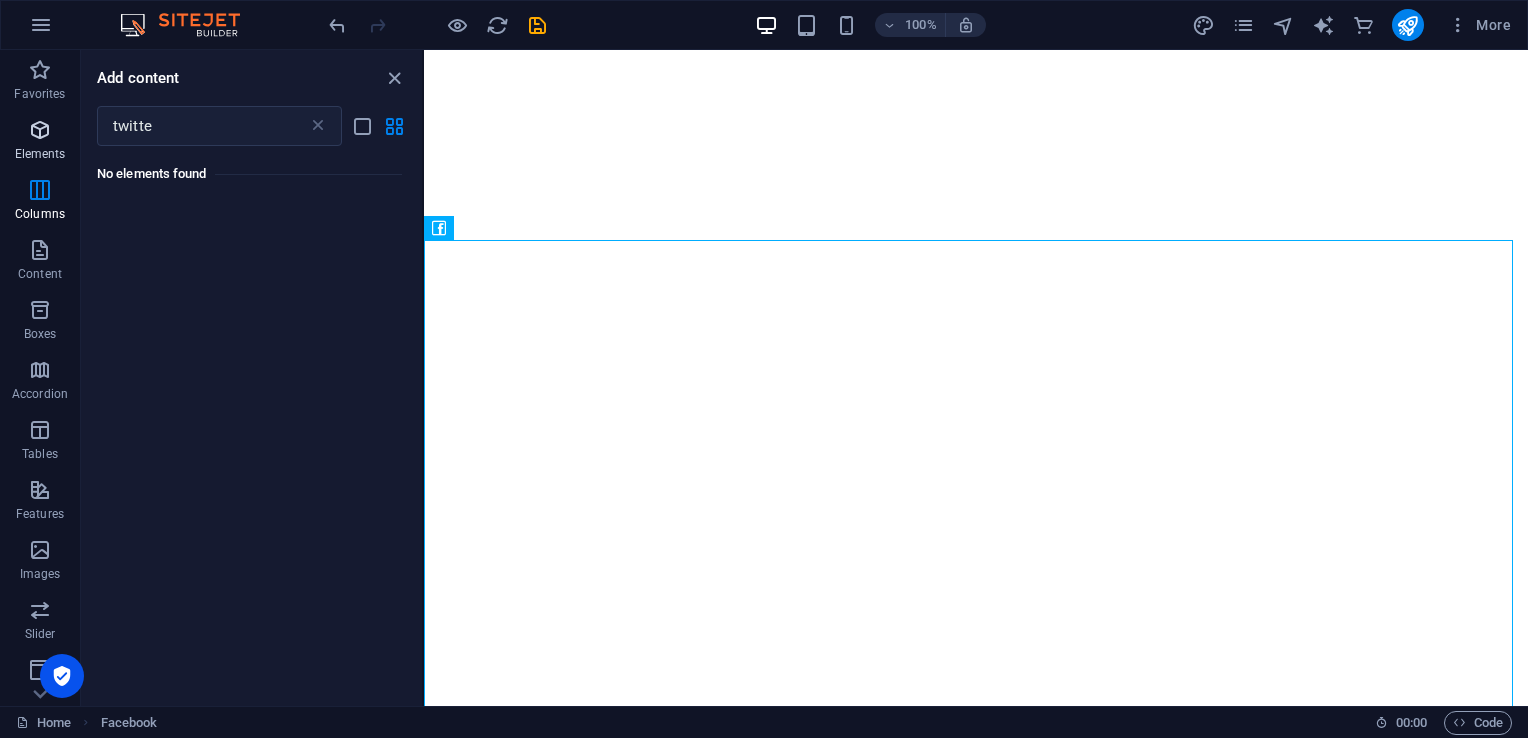 click on "Elements" at bounding box center [40, 142] 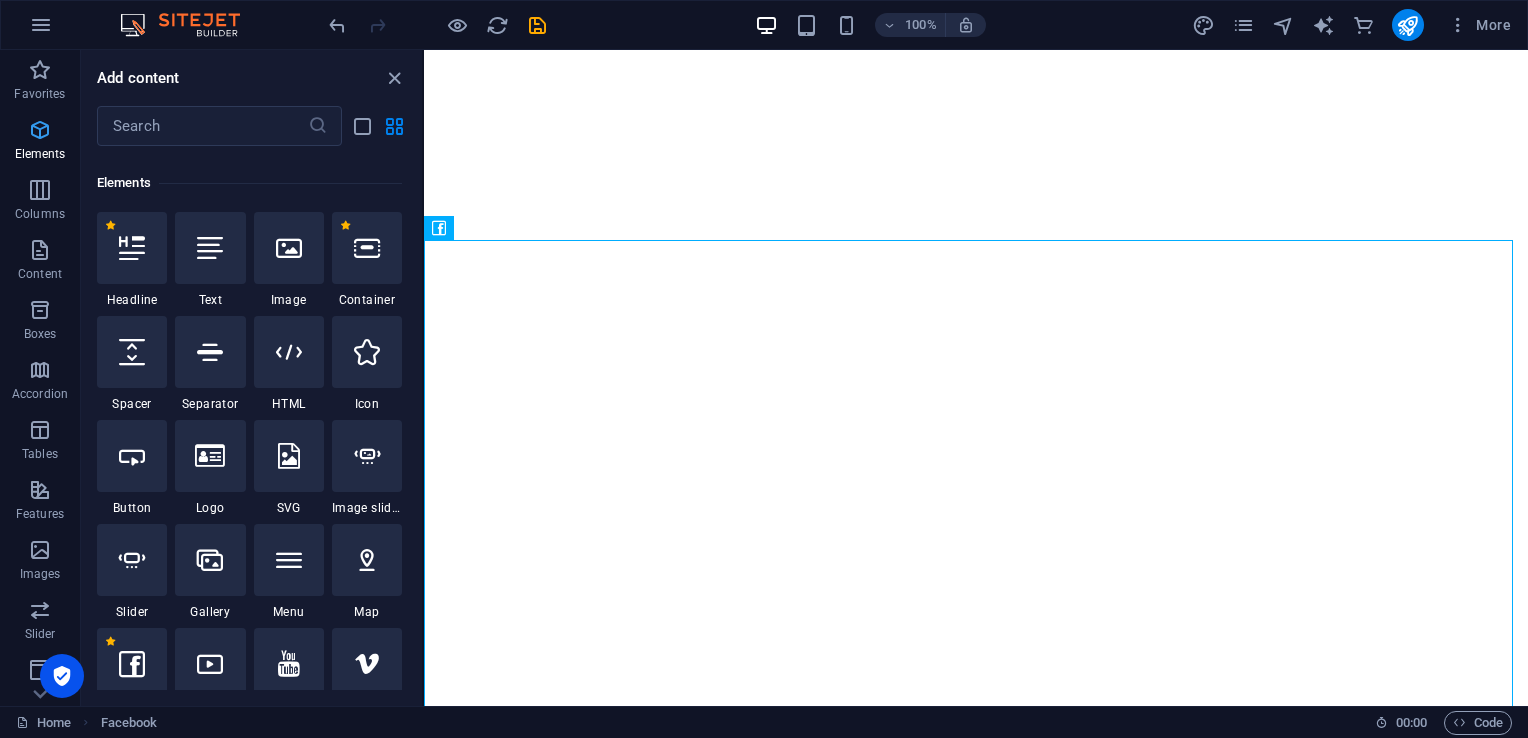 scroll, scrollTop: 376, scrollLeft: 0, axis: vertical 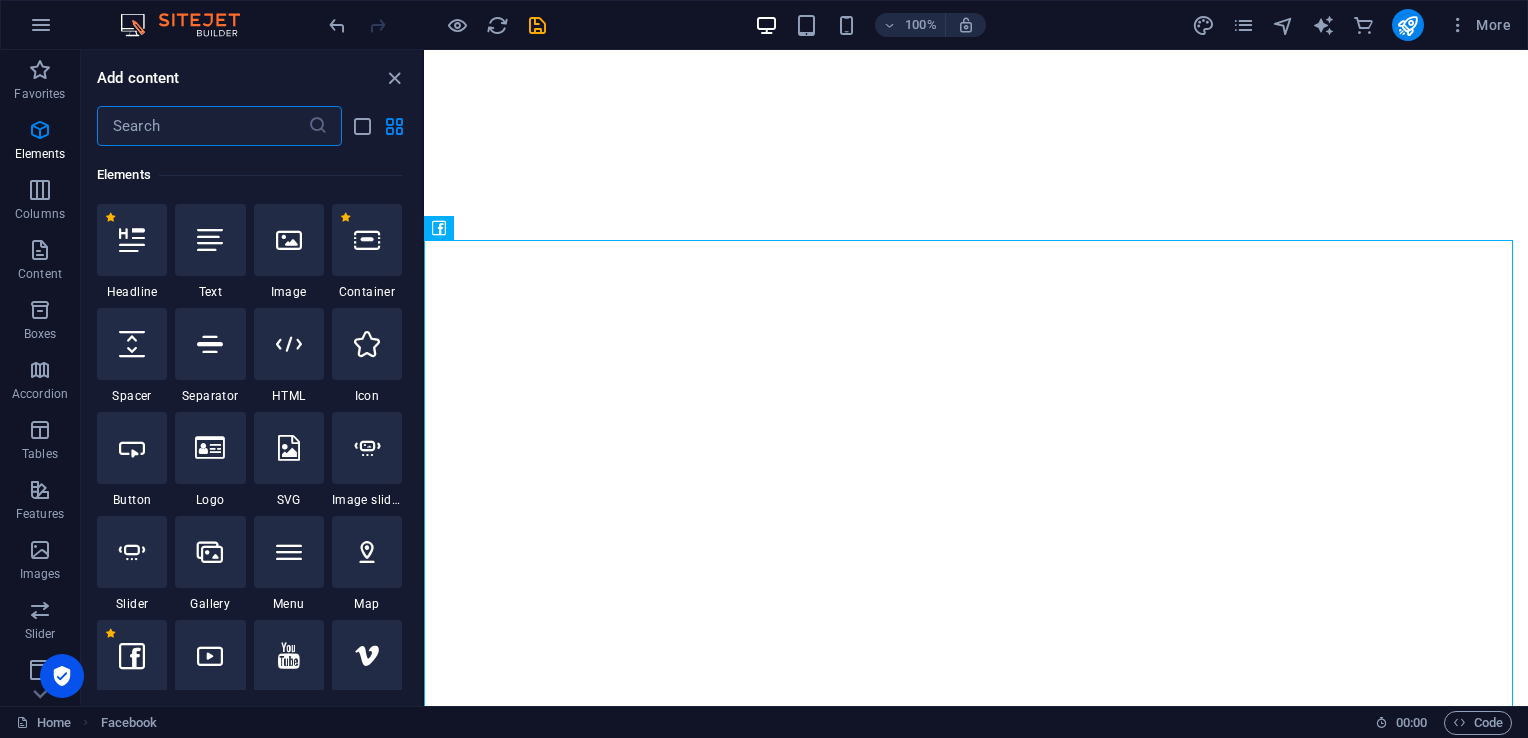 click at bounding box center [202, 126] 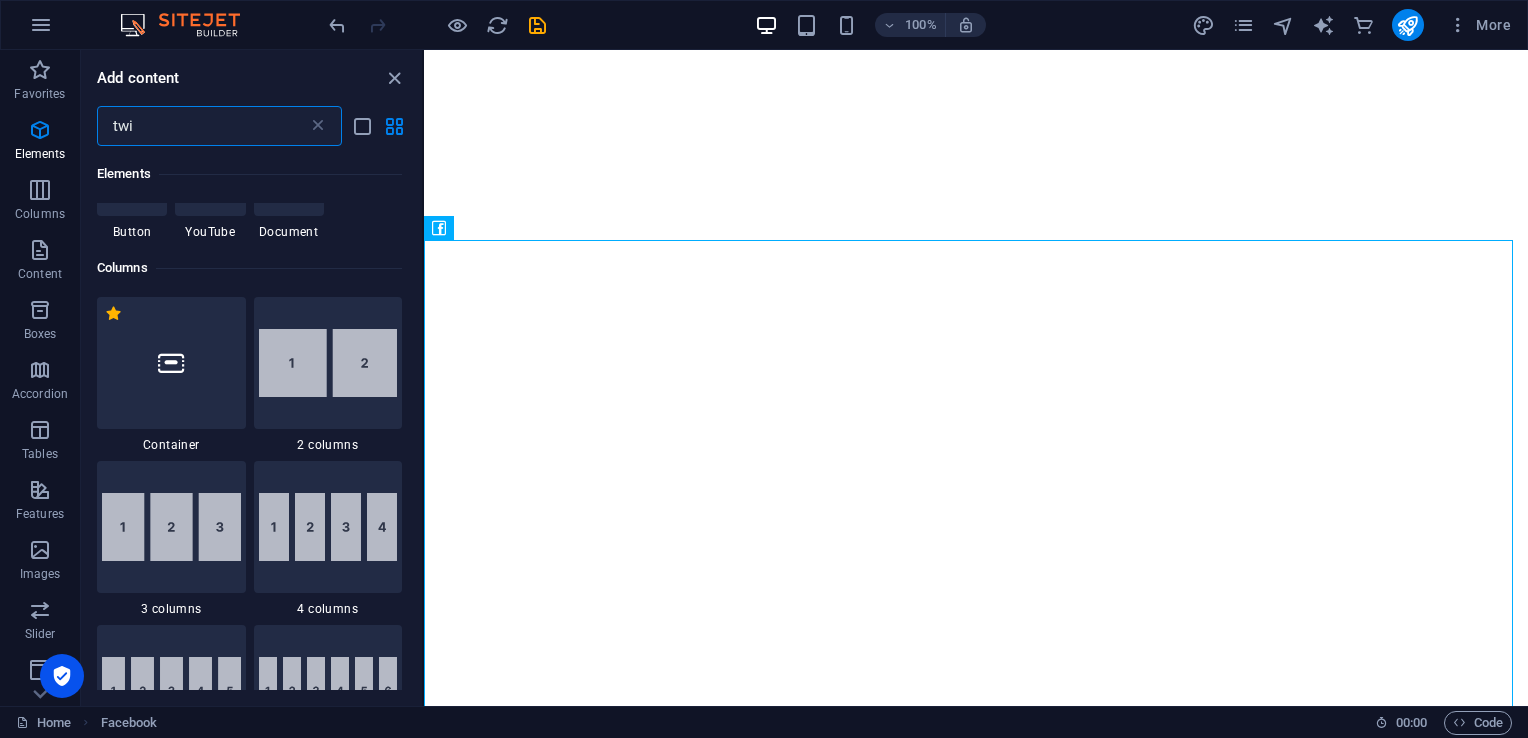 scroll, scrollTop: 0, scrollLeft: 0, axis: both 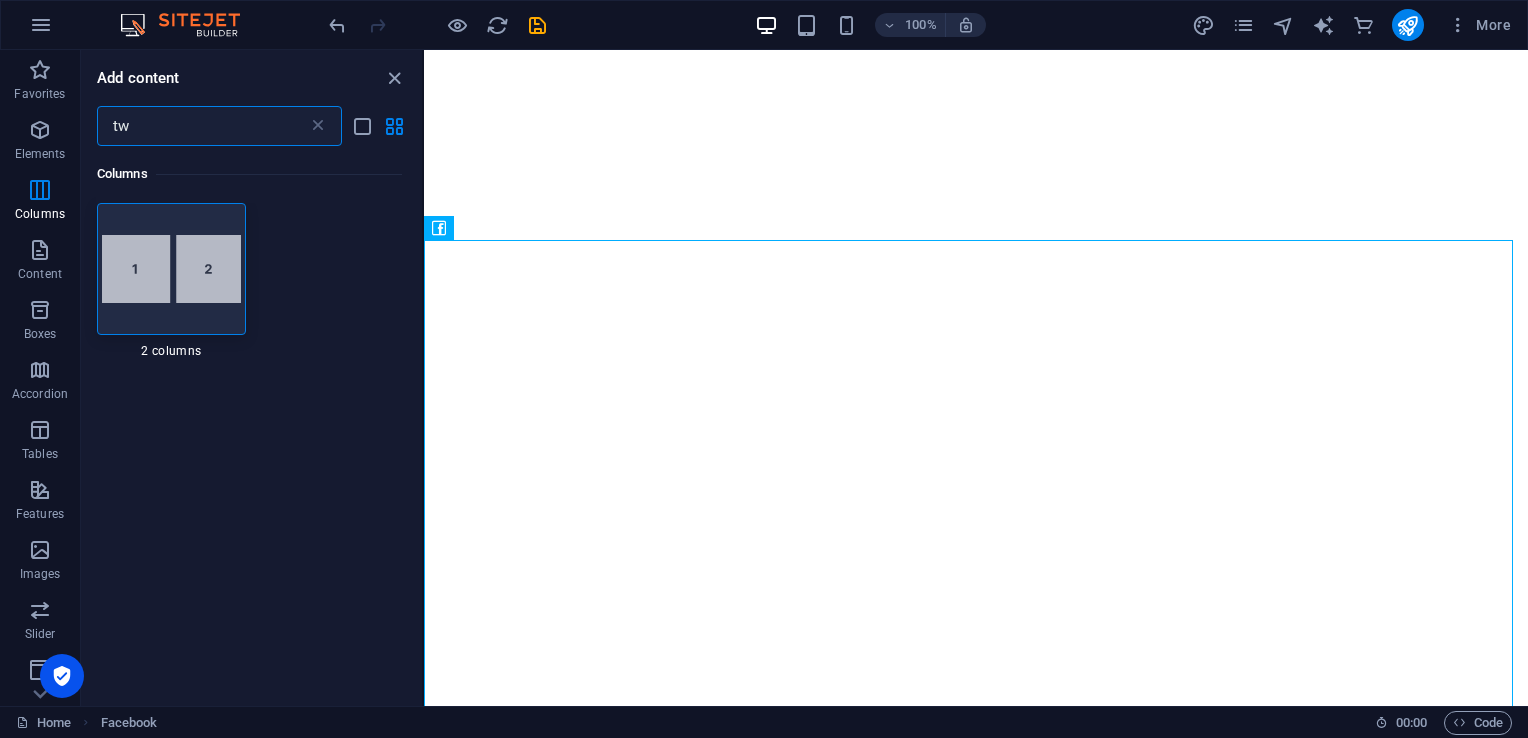 type on "t" 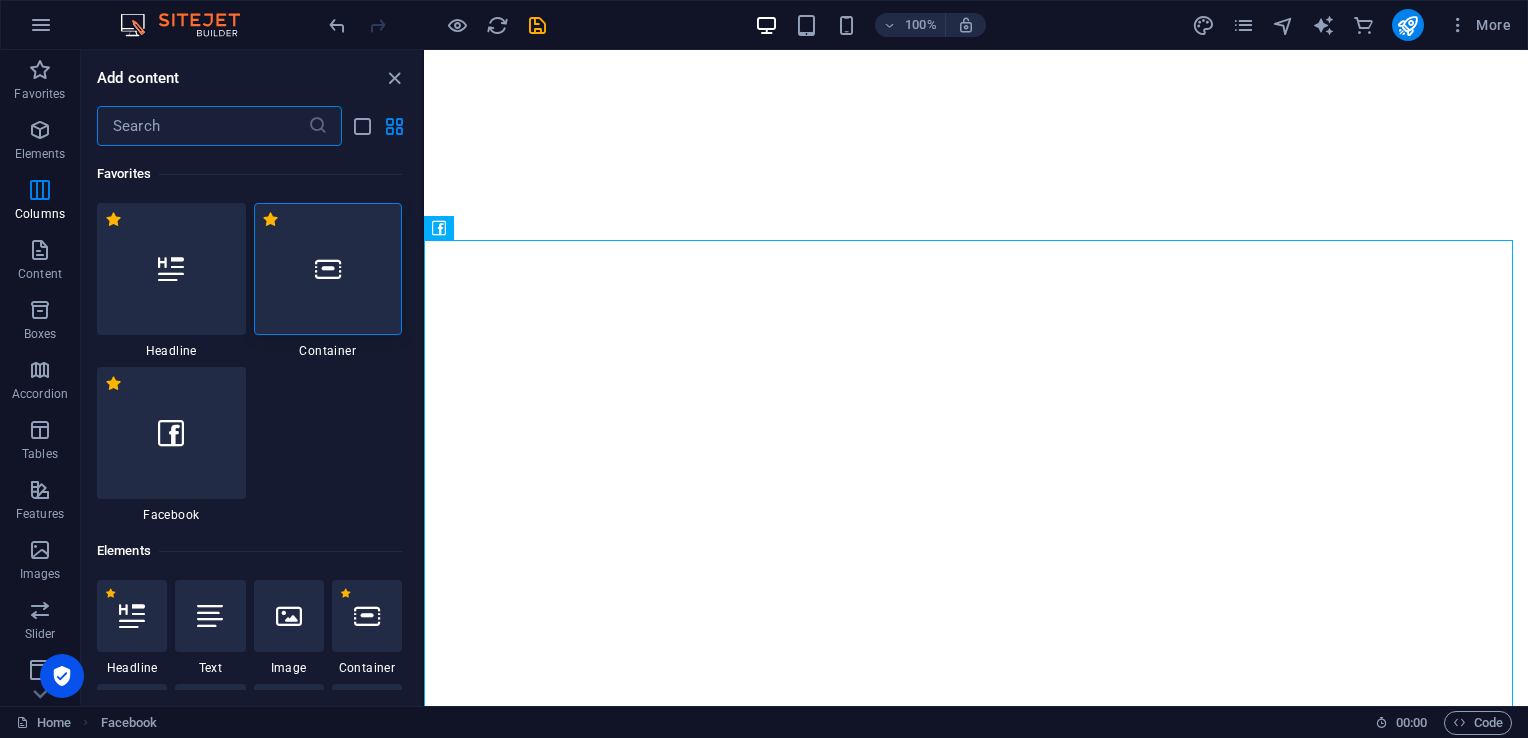 type on "x" 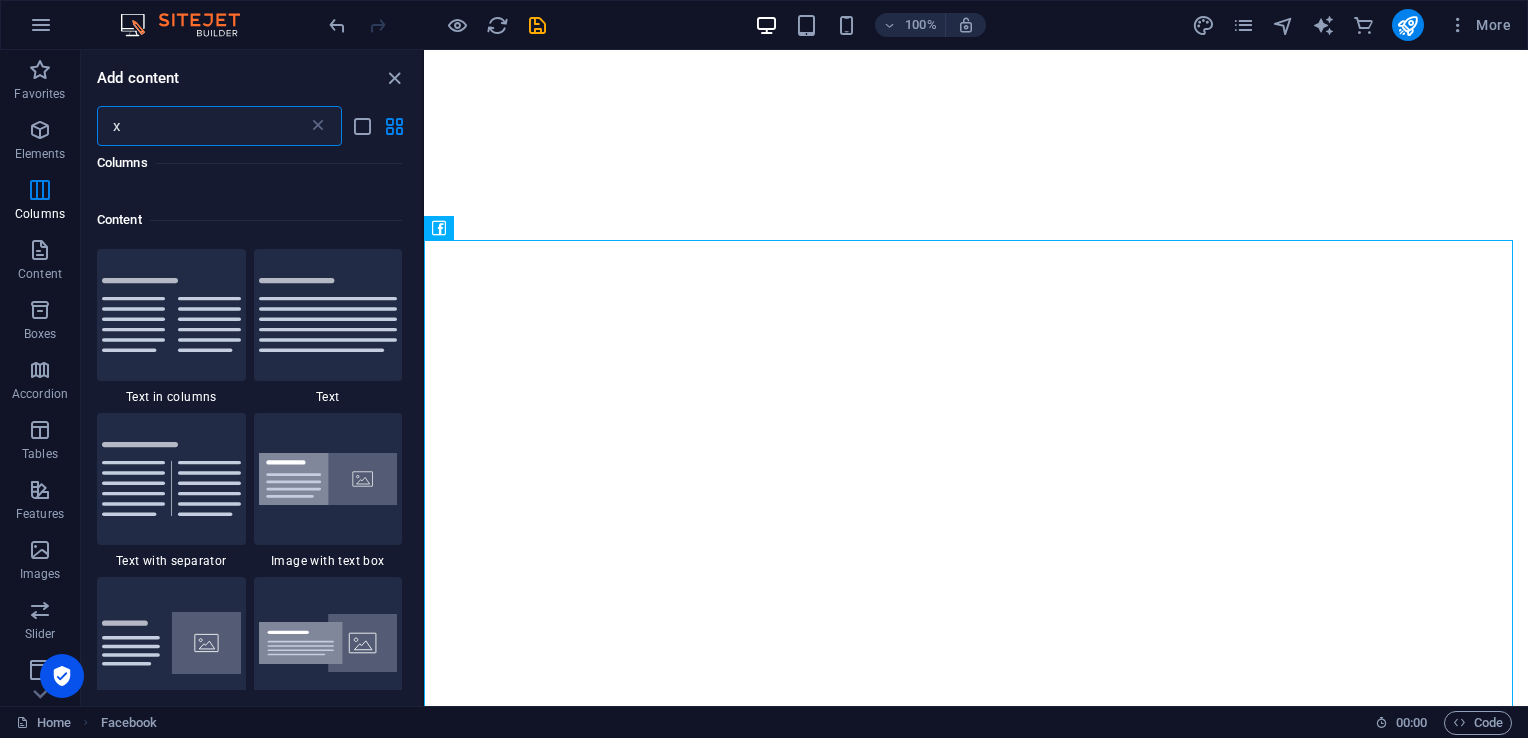 scroll, scrollTop: 1313, scrollLeft: 0, axis: vertical 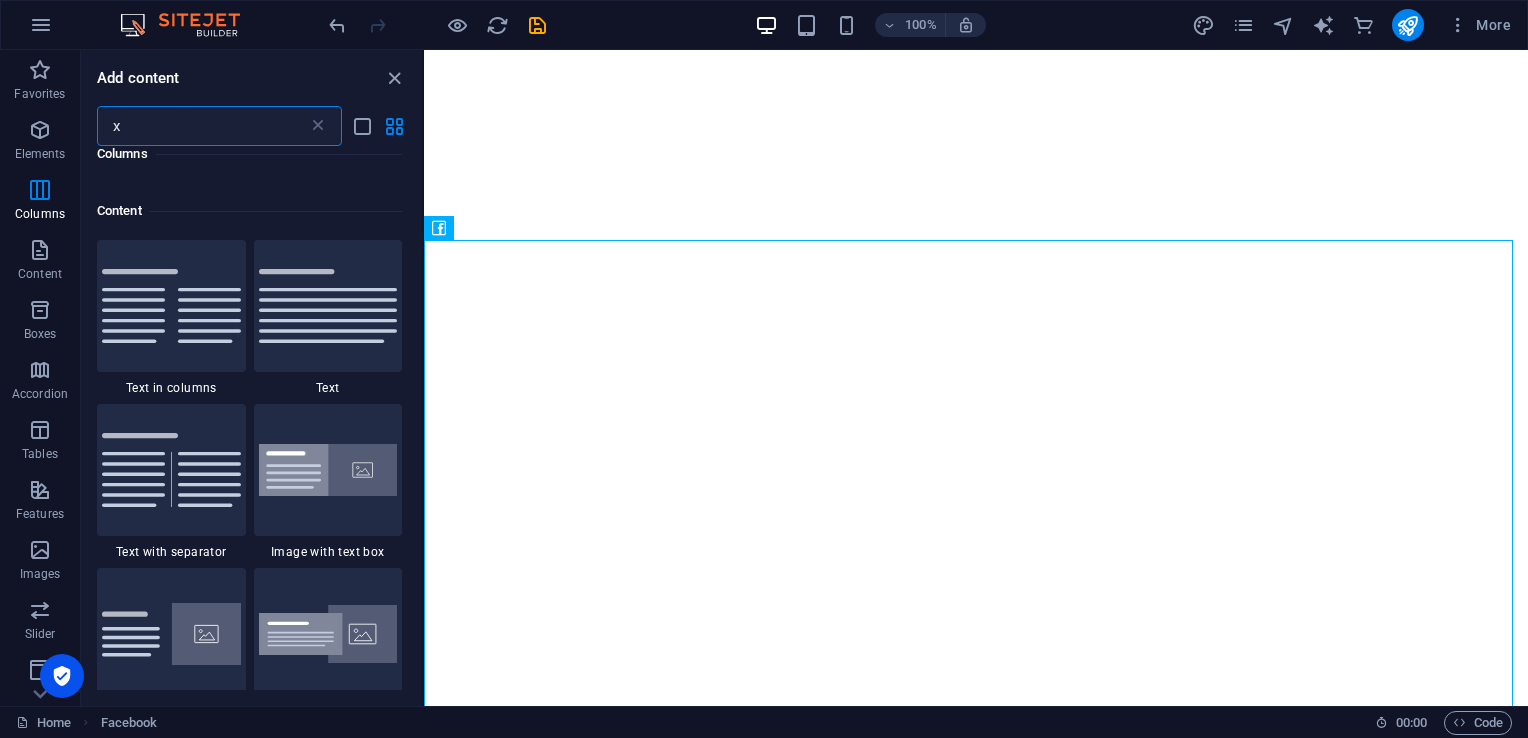 click on "x" at bounding box center (202, 126) 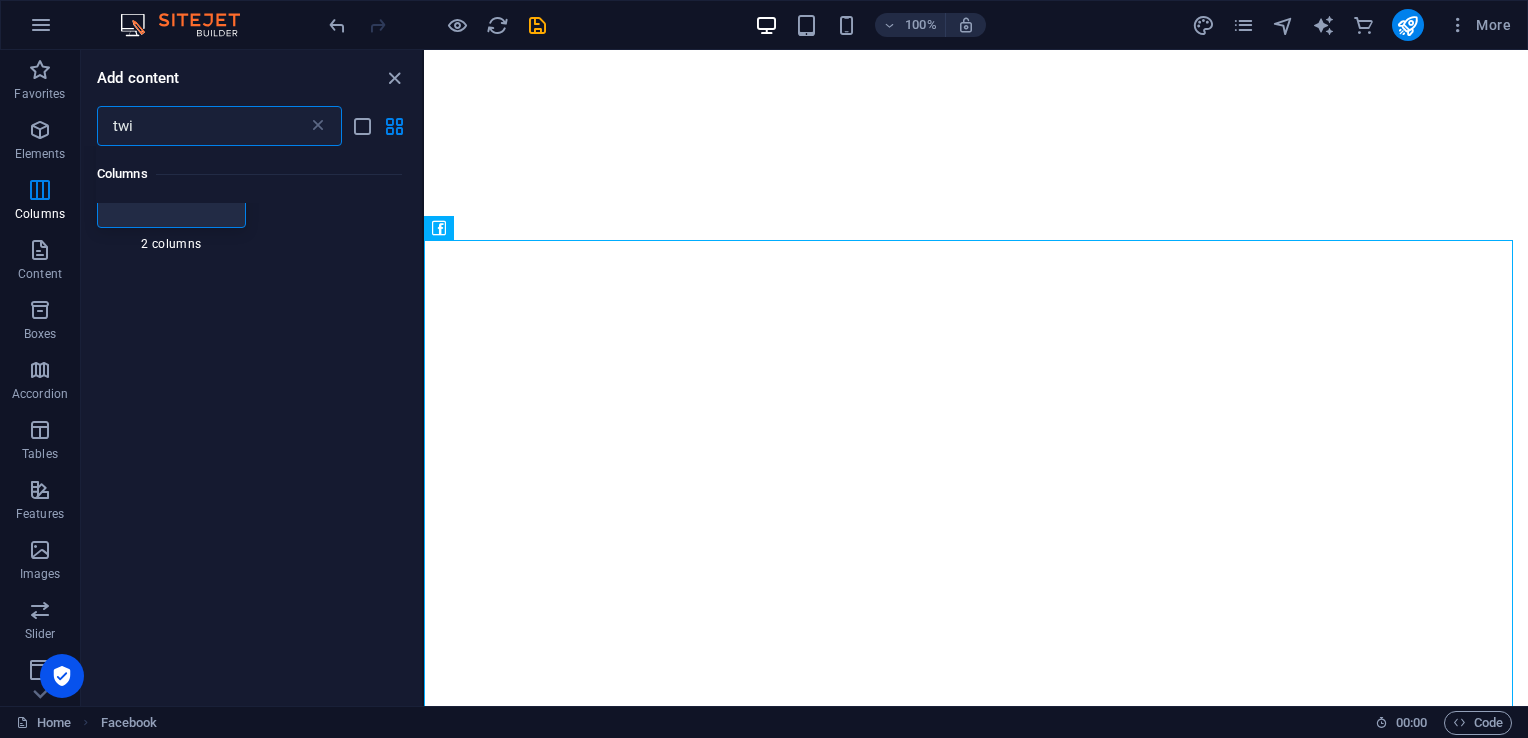 scroll, scrollTop: 0, scrollLeft: 0, axis: both 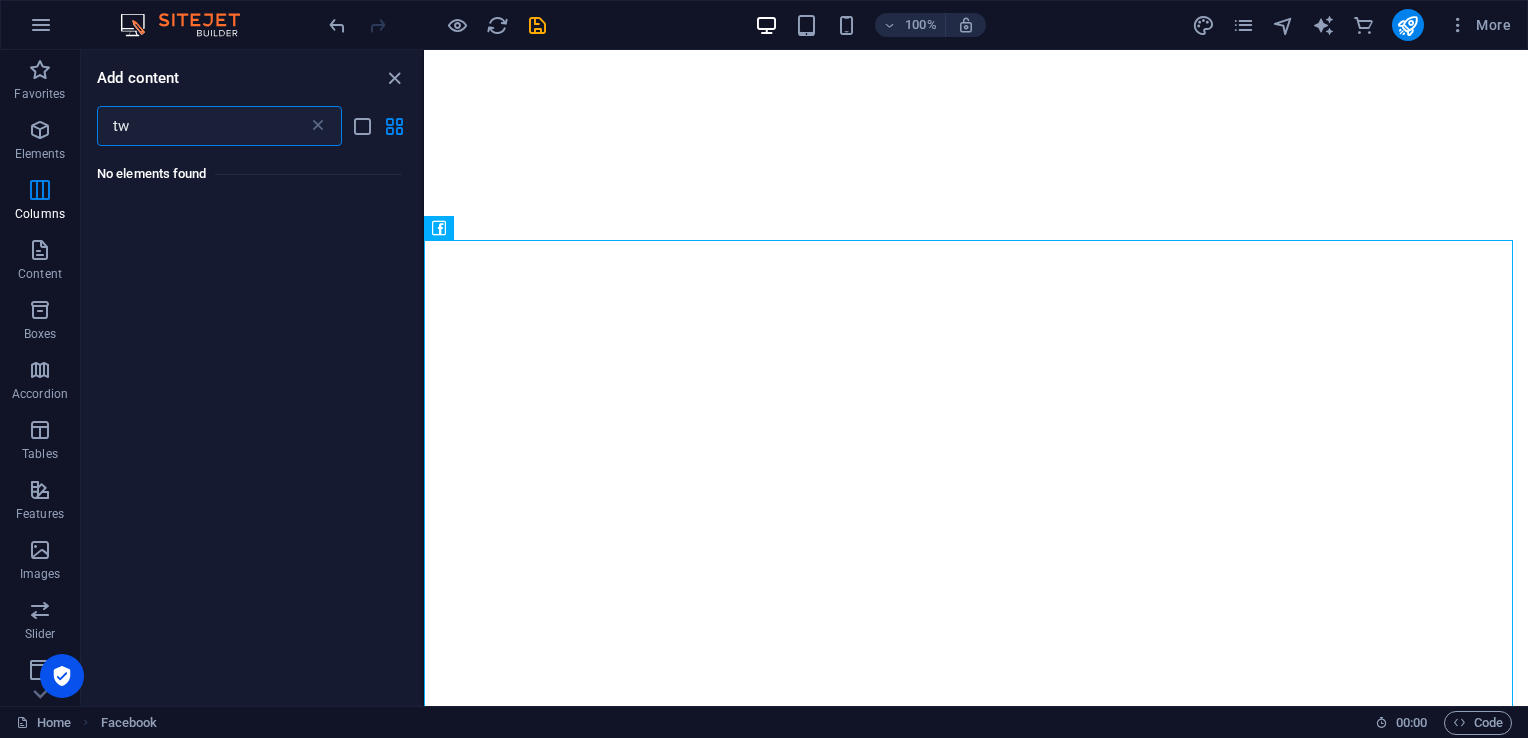 type on "t" 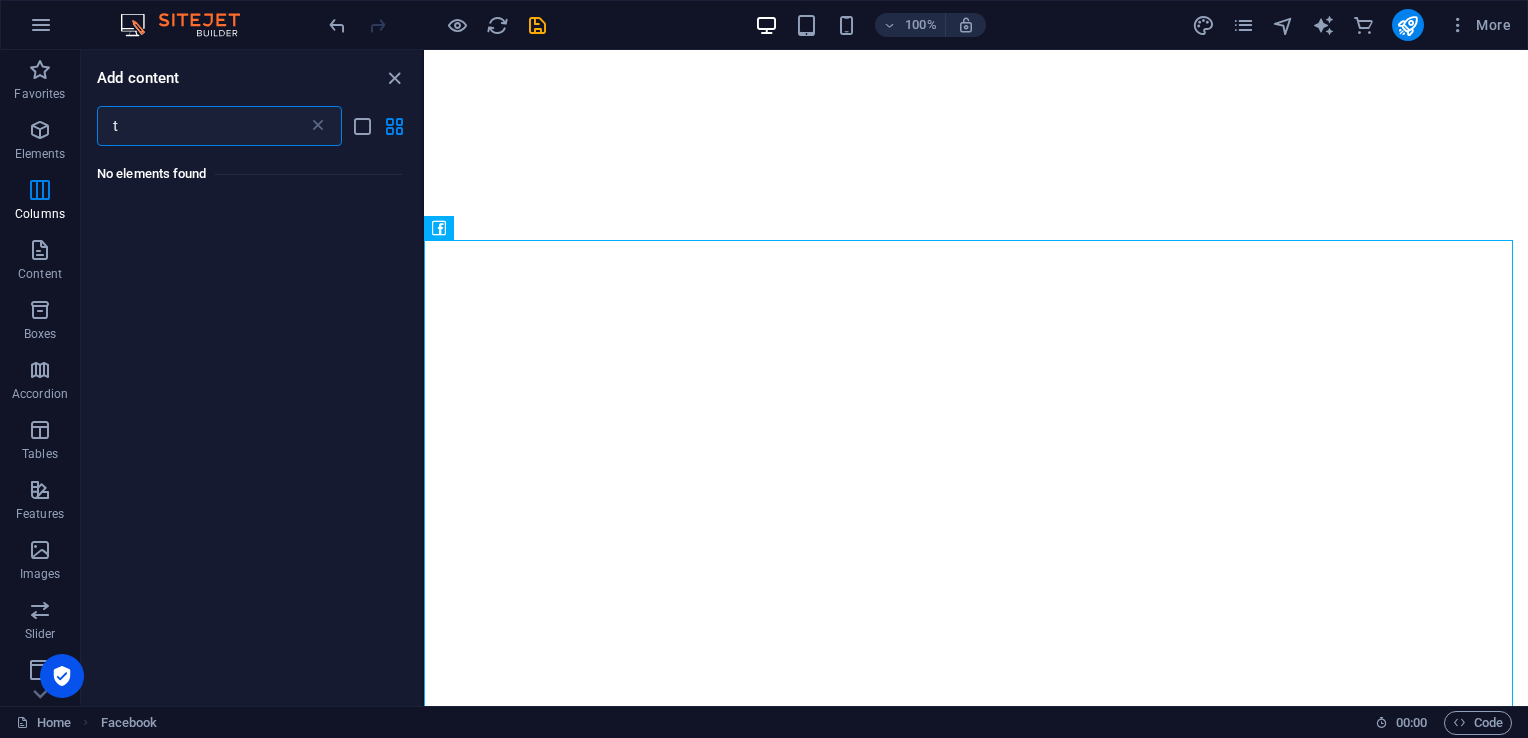 type 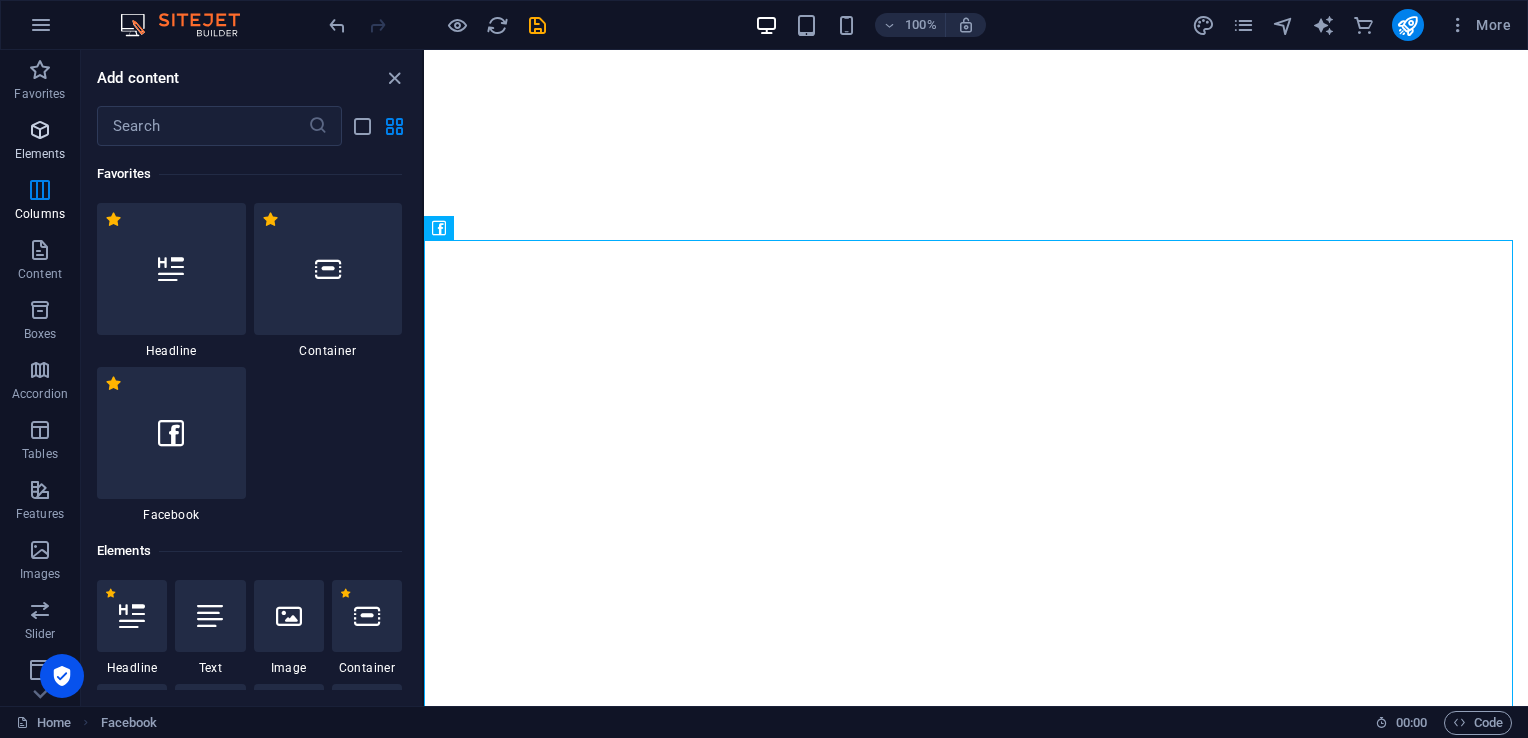 click on "Elements" at bounding box center (40, 154) 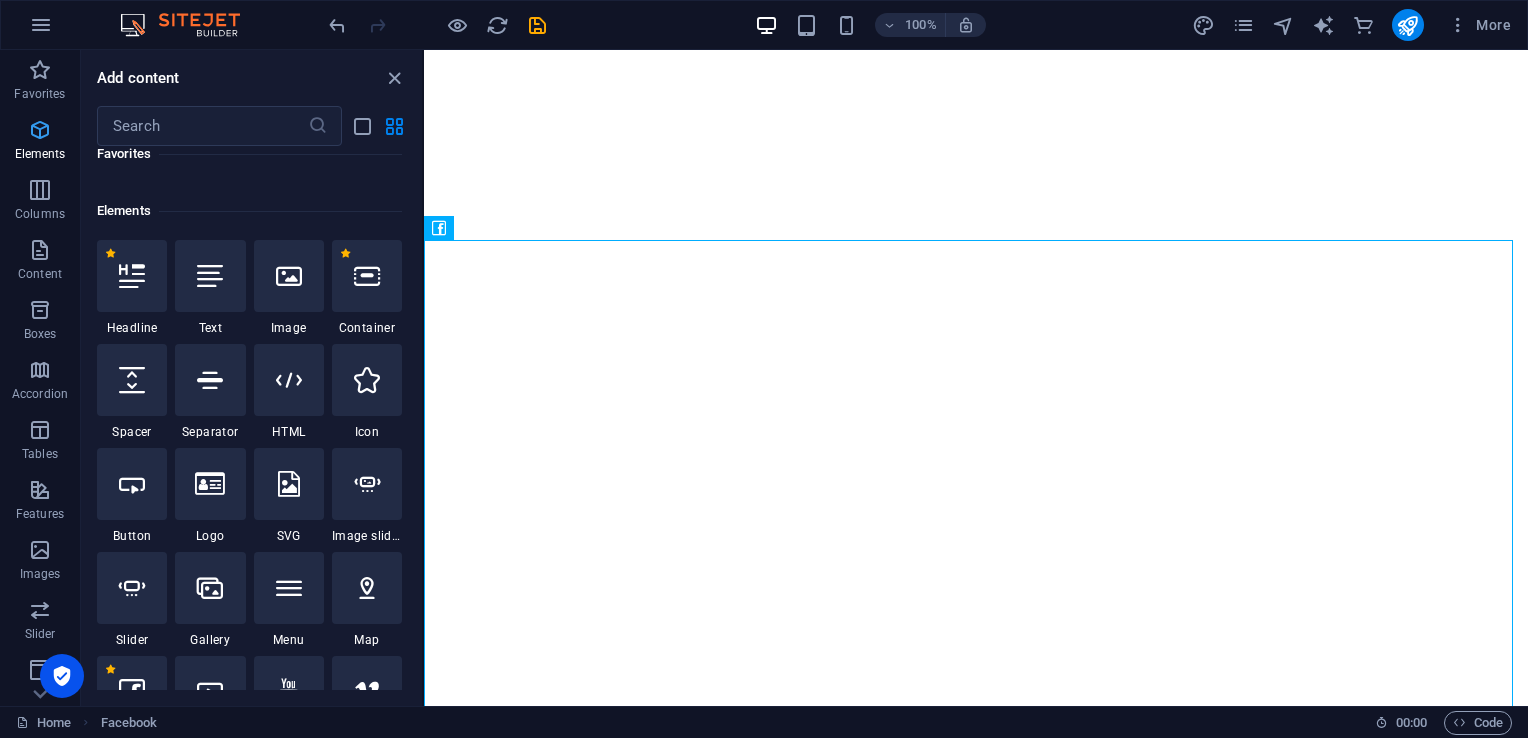 scroll, scrollTop: 376, scrollLeft: 0, axis: vertical 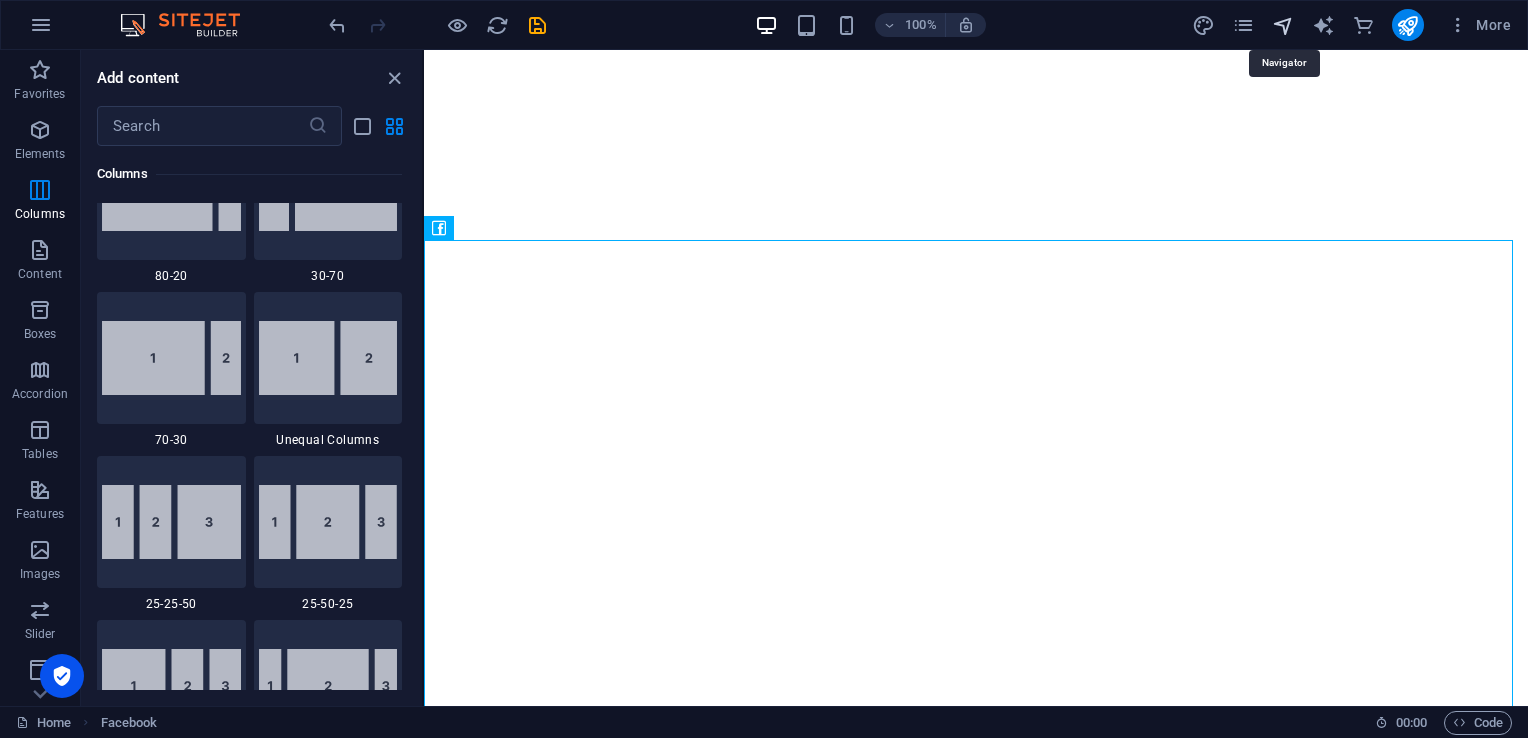 click at bounding box center (1283, 25) 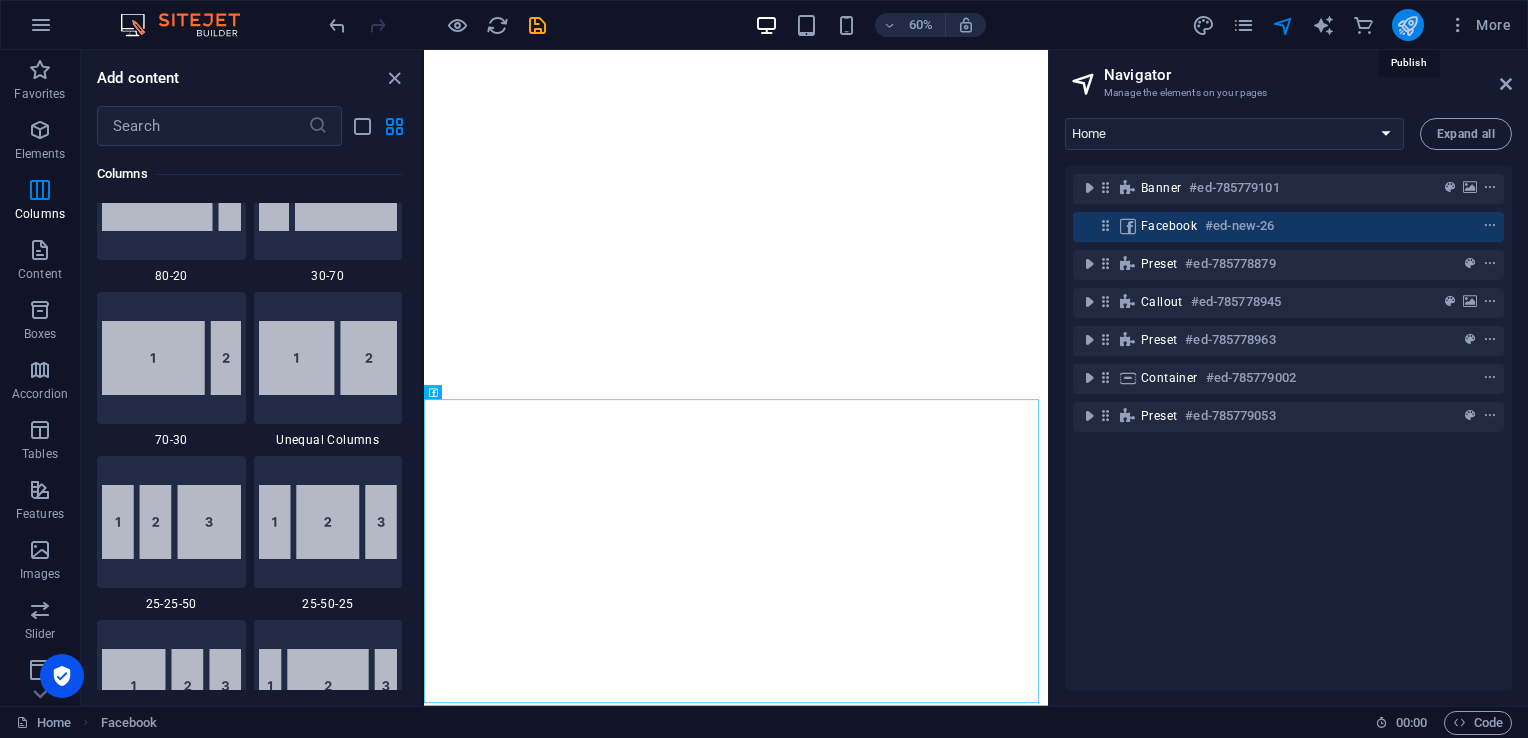 click at bounding box center [1407, 25] 